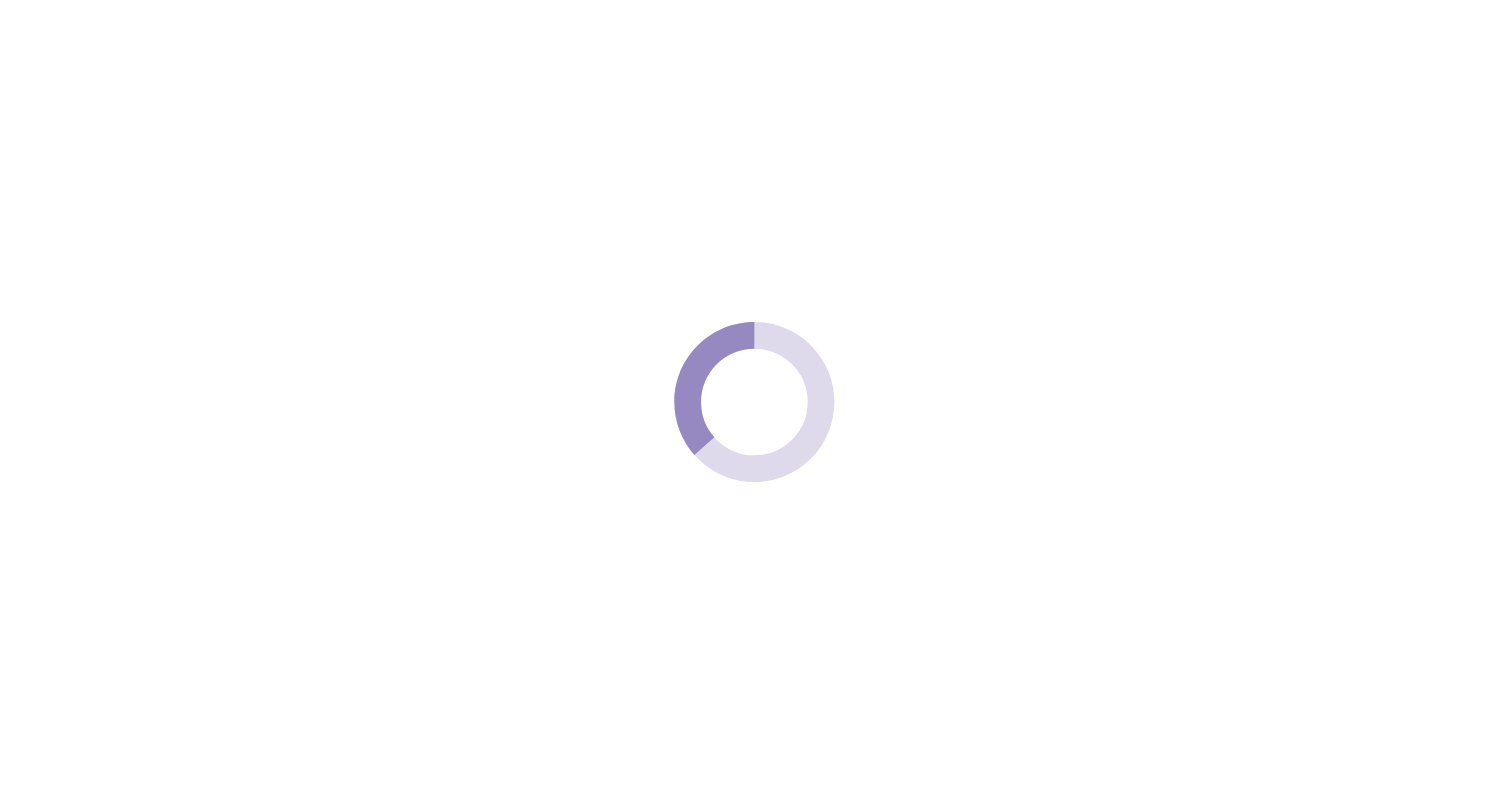 scroll, scrollTop: 0, scrollLeft: 0, axis: both 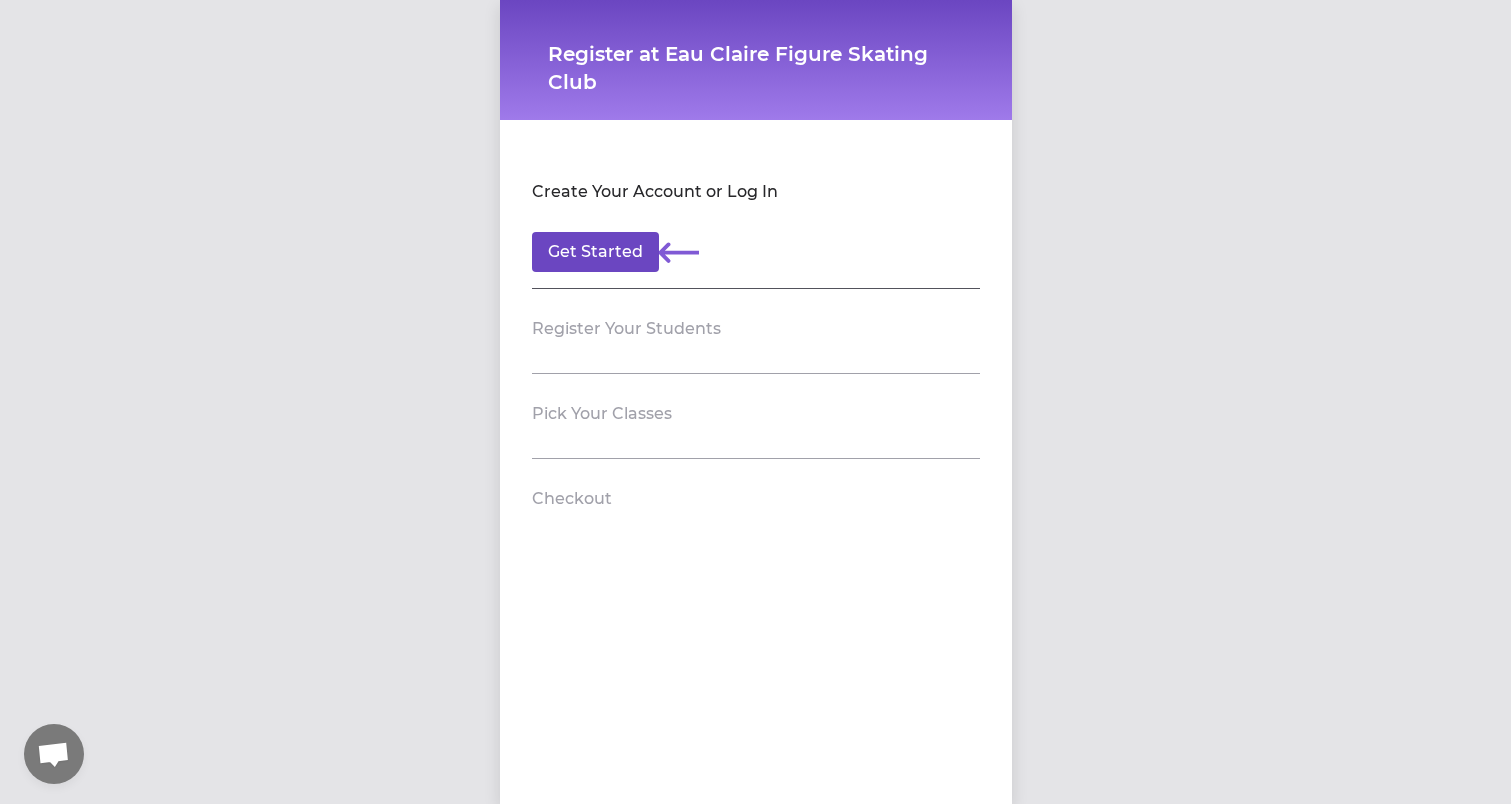 click on "Get Started" at bounding box center (595, 252) 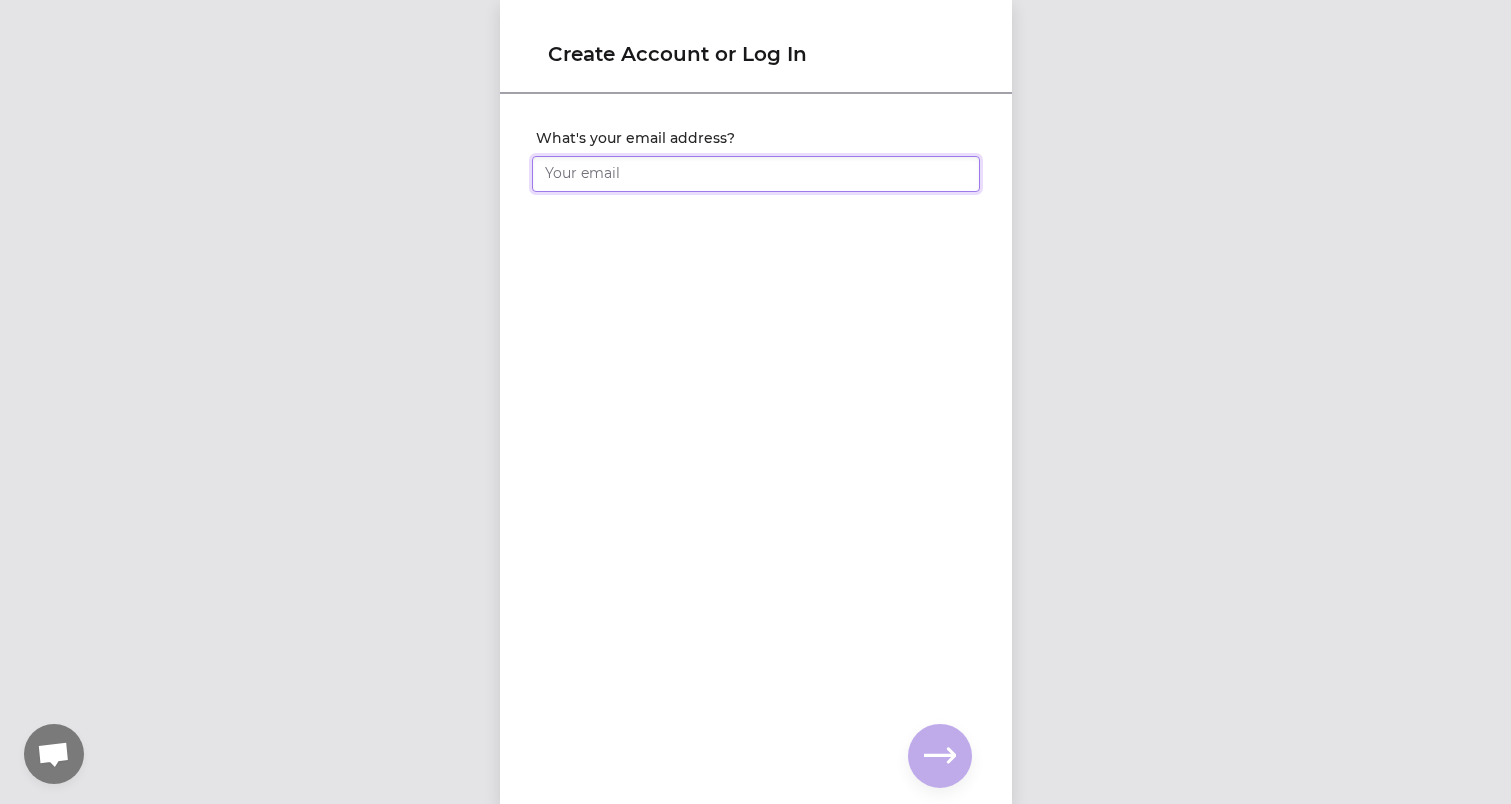 type on "[EMAIL_ADDRESS][DOMAIN_NAME]" 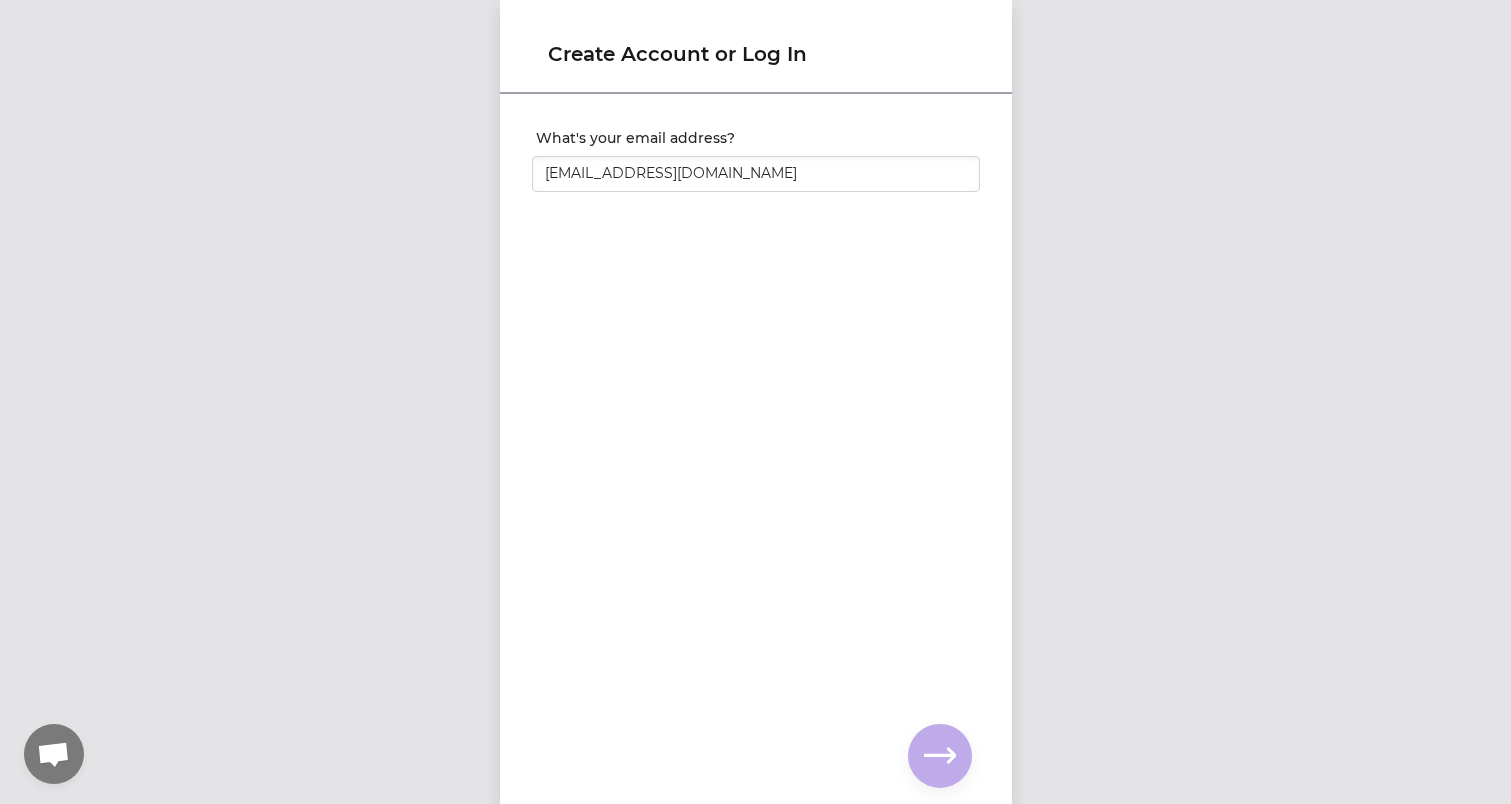 click at bounding box center [0, 0] 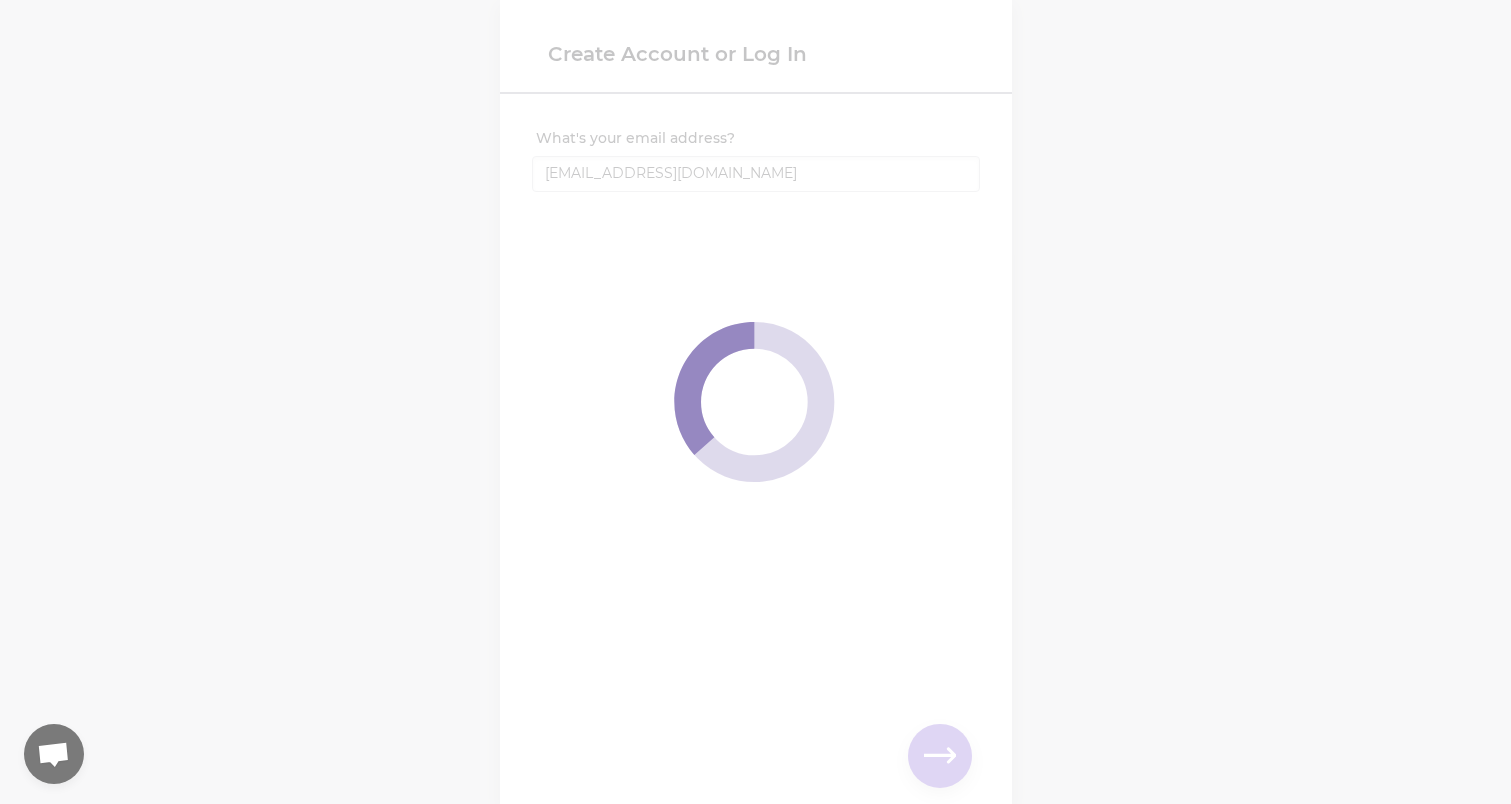 scroll, scrollTop: 126, scrollLeft: 0, axis: vertical 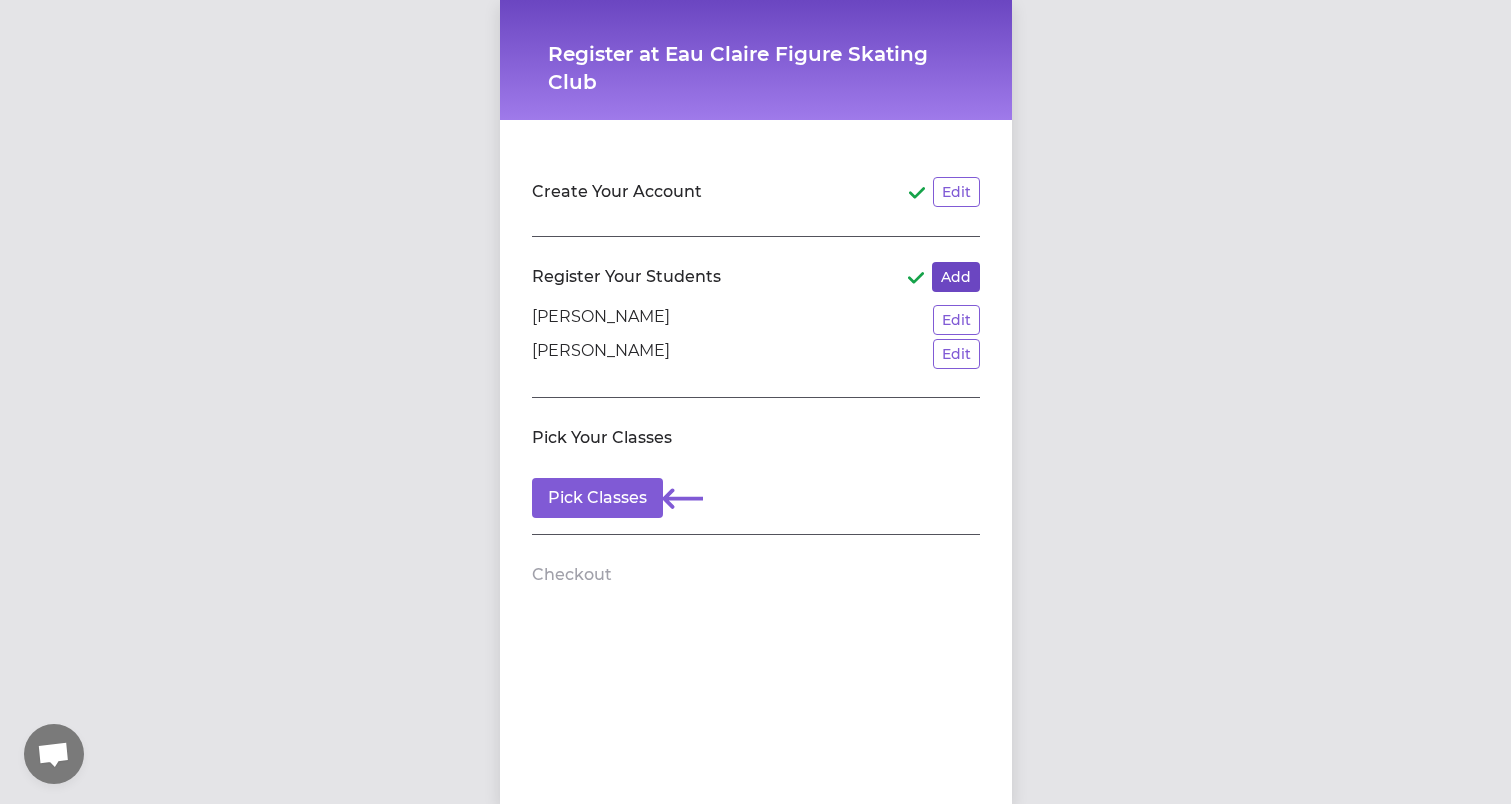 click on "Add" at bounding box center [956, 277] 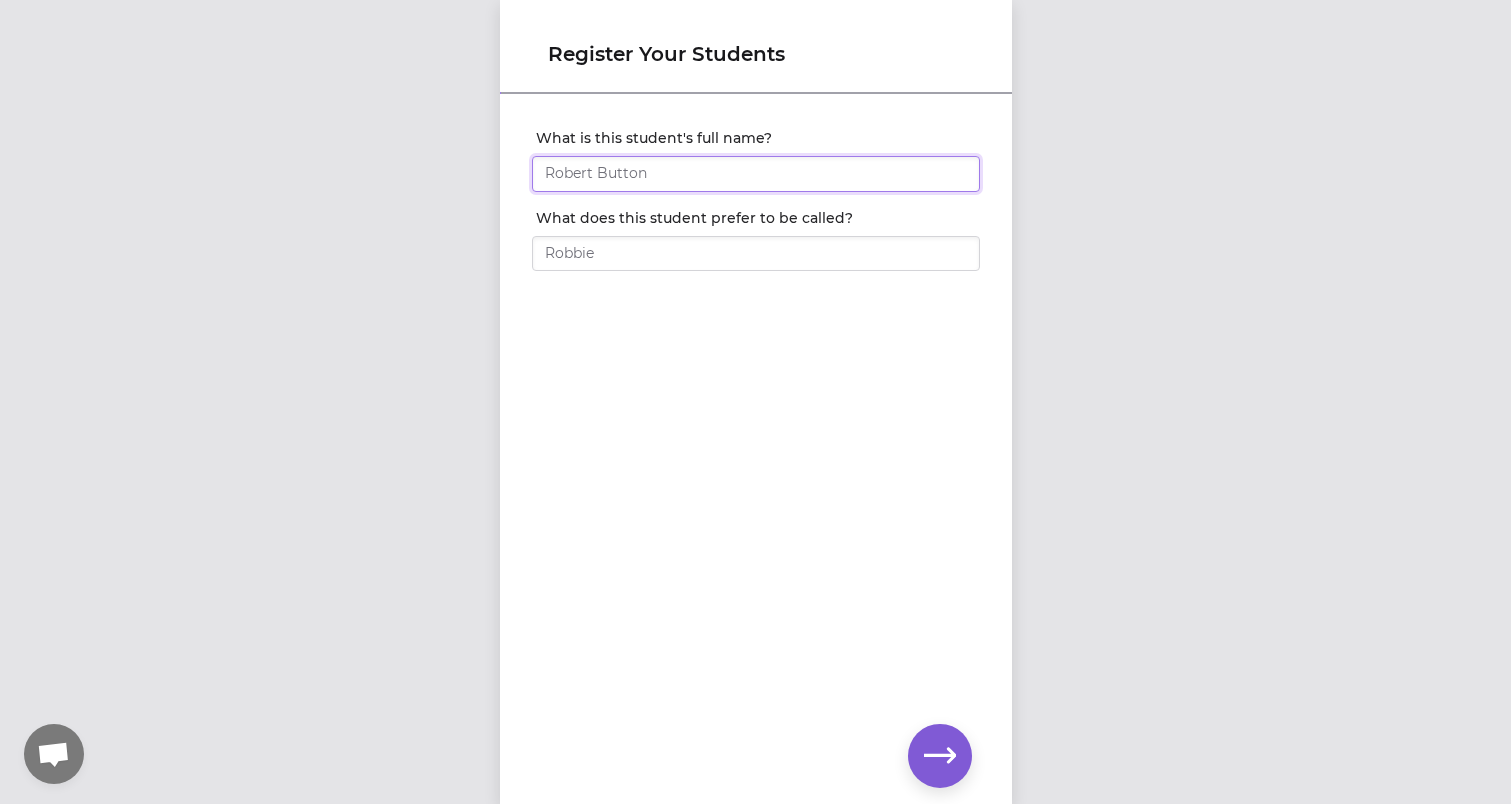 click on "What is this student's full name?" at bounding box center (756, 174) 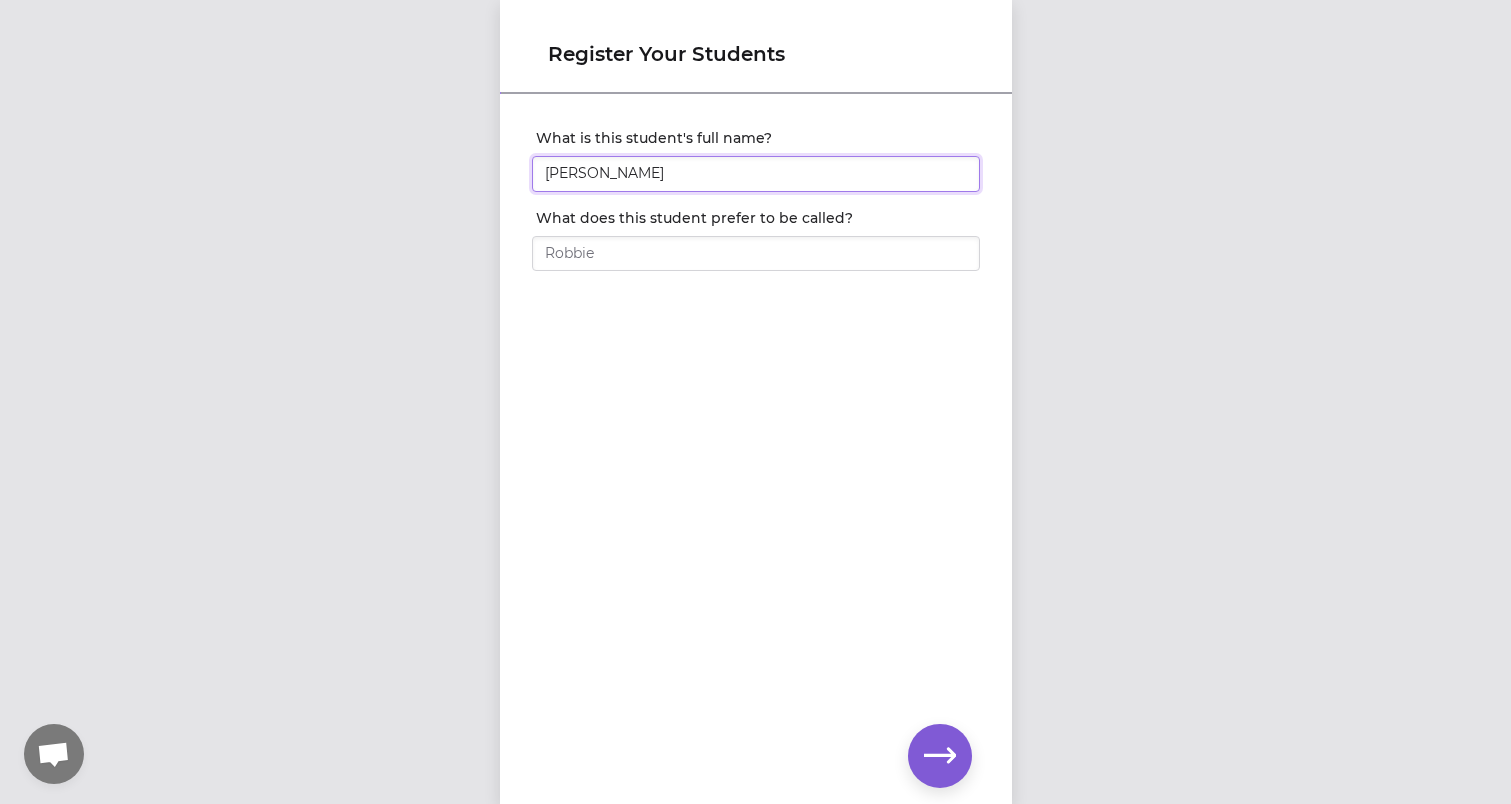 type on "[PERSON_NAME]" 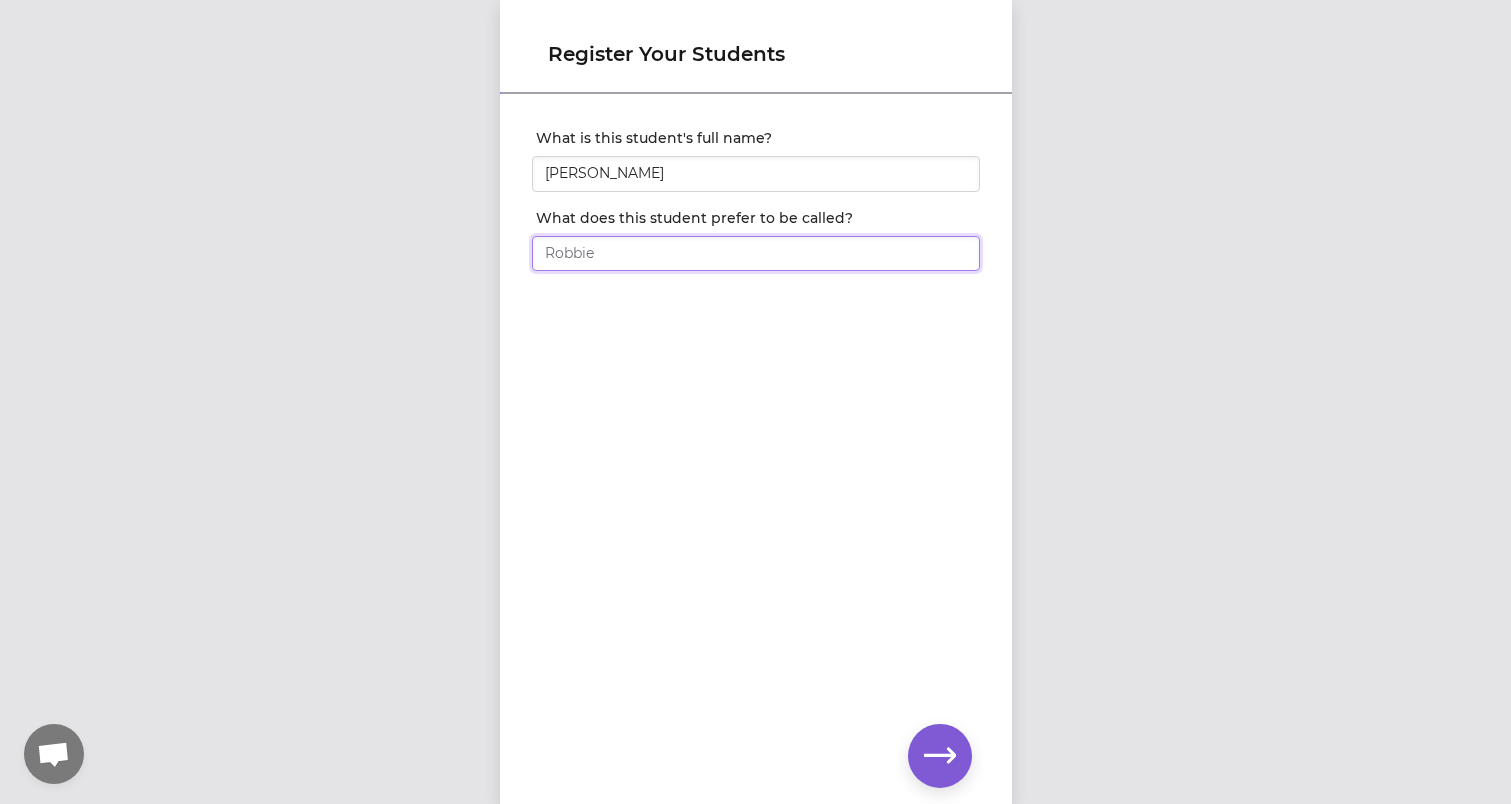 click on "What does this student prefer to be called?" at bounding box center (756, 254) 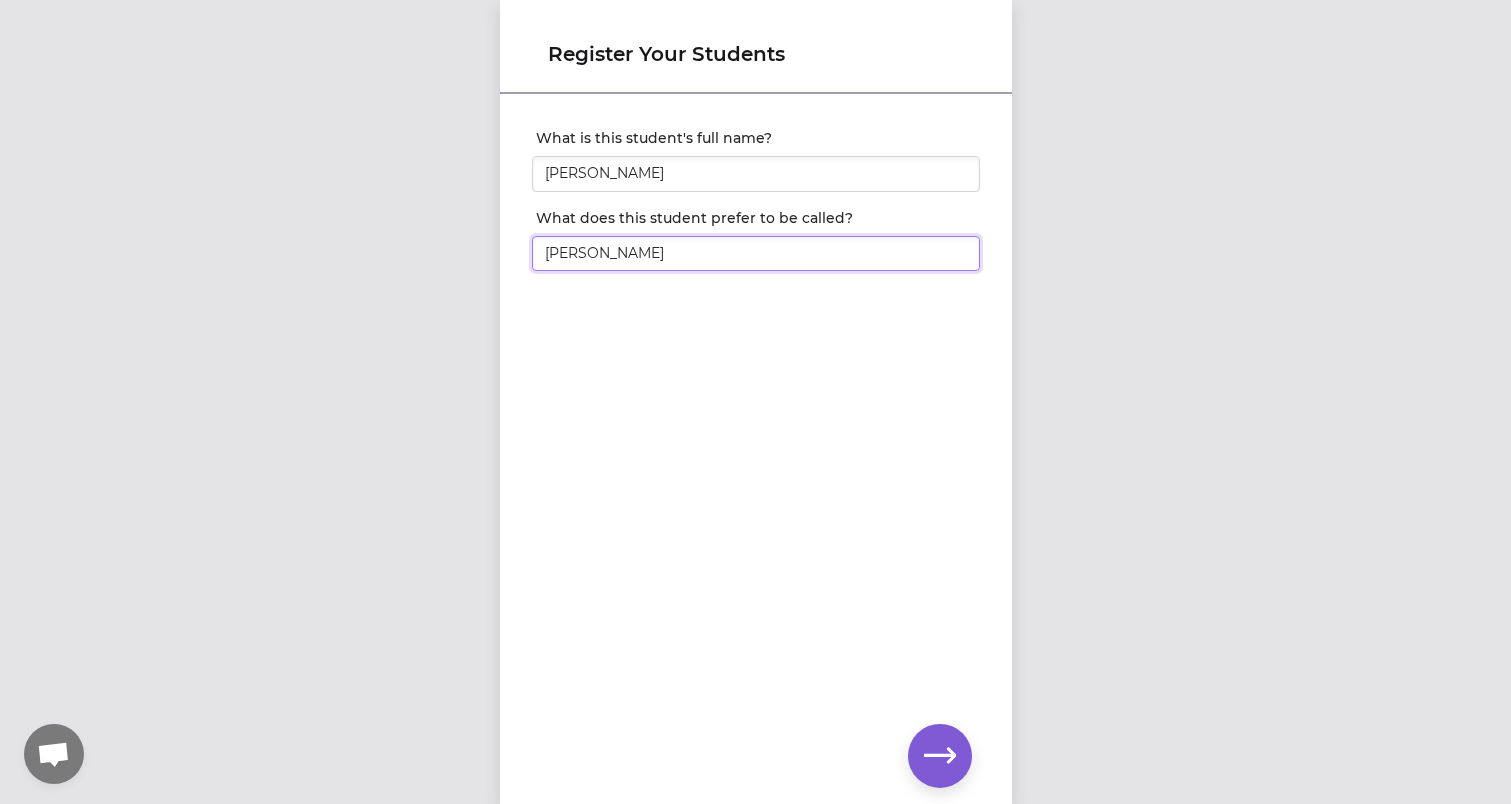 type on "[PERSON_NAME]" 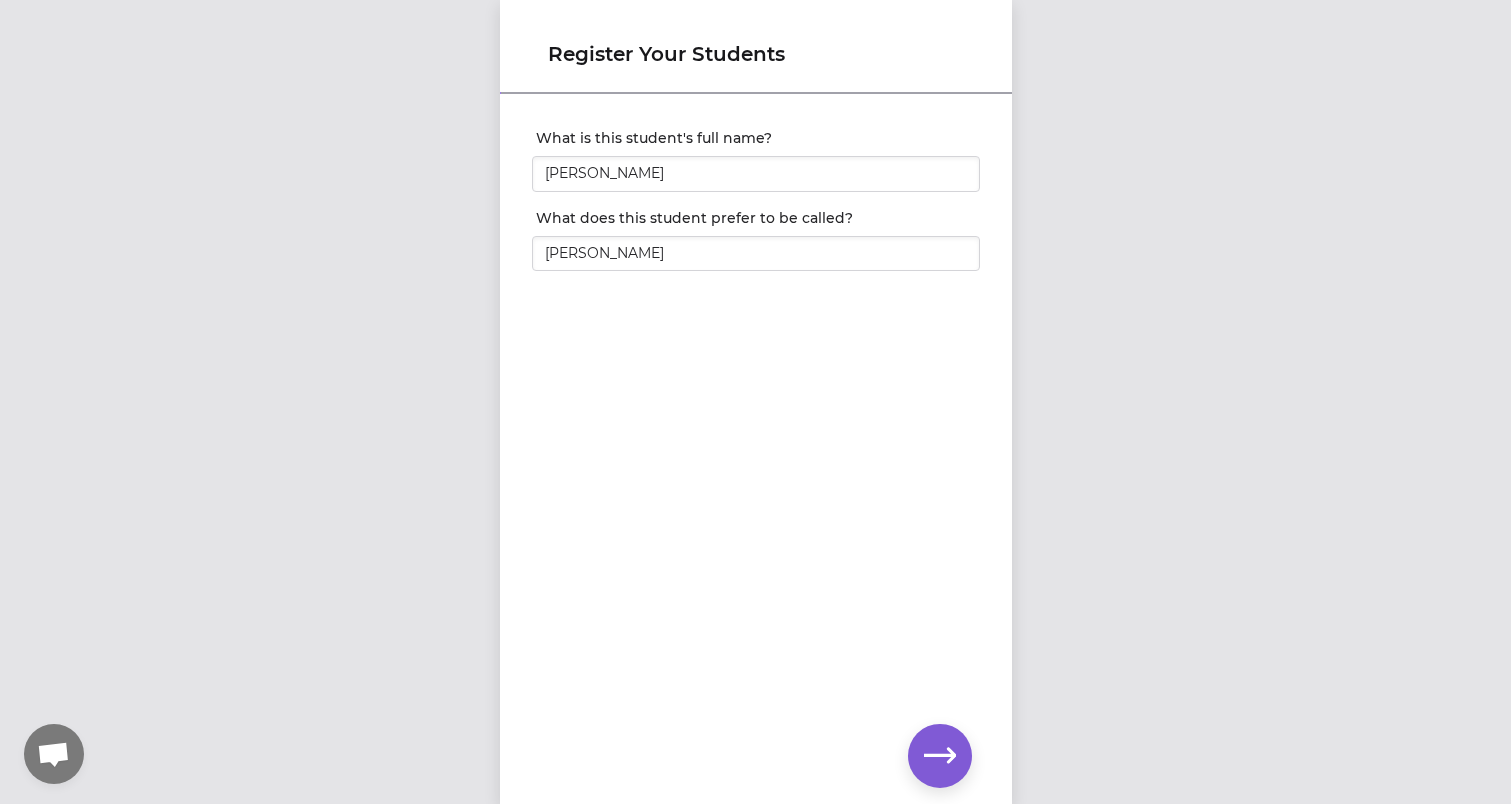 click 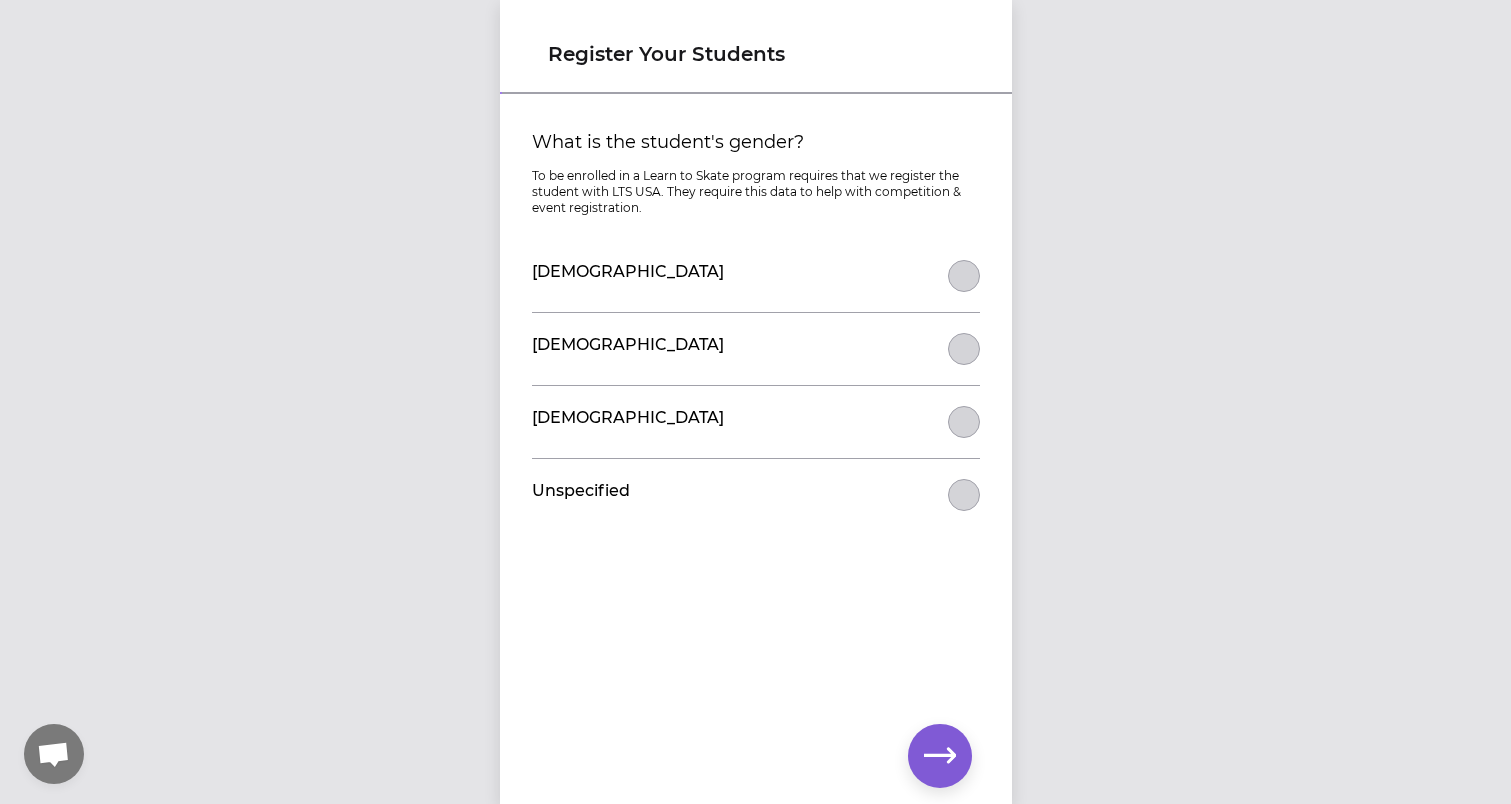click on "What is the student's gender?" at bounding box center (964, 276) 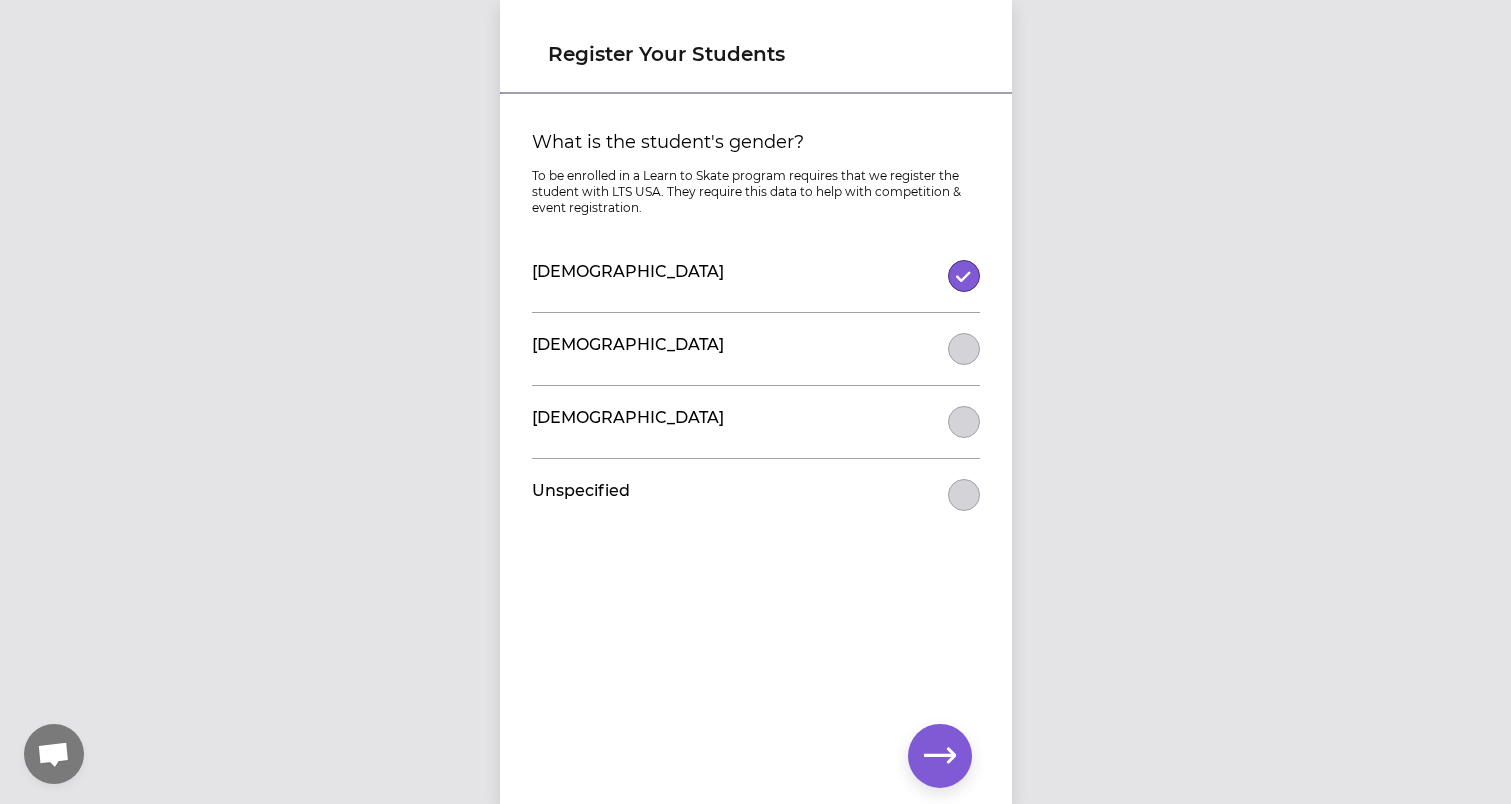 click 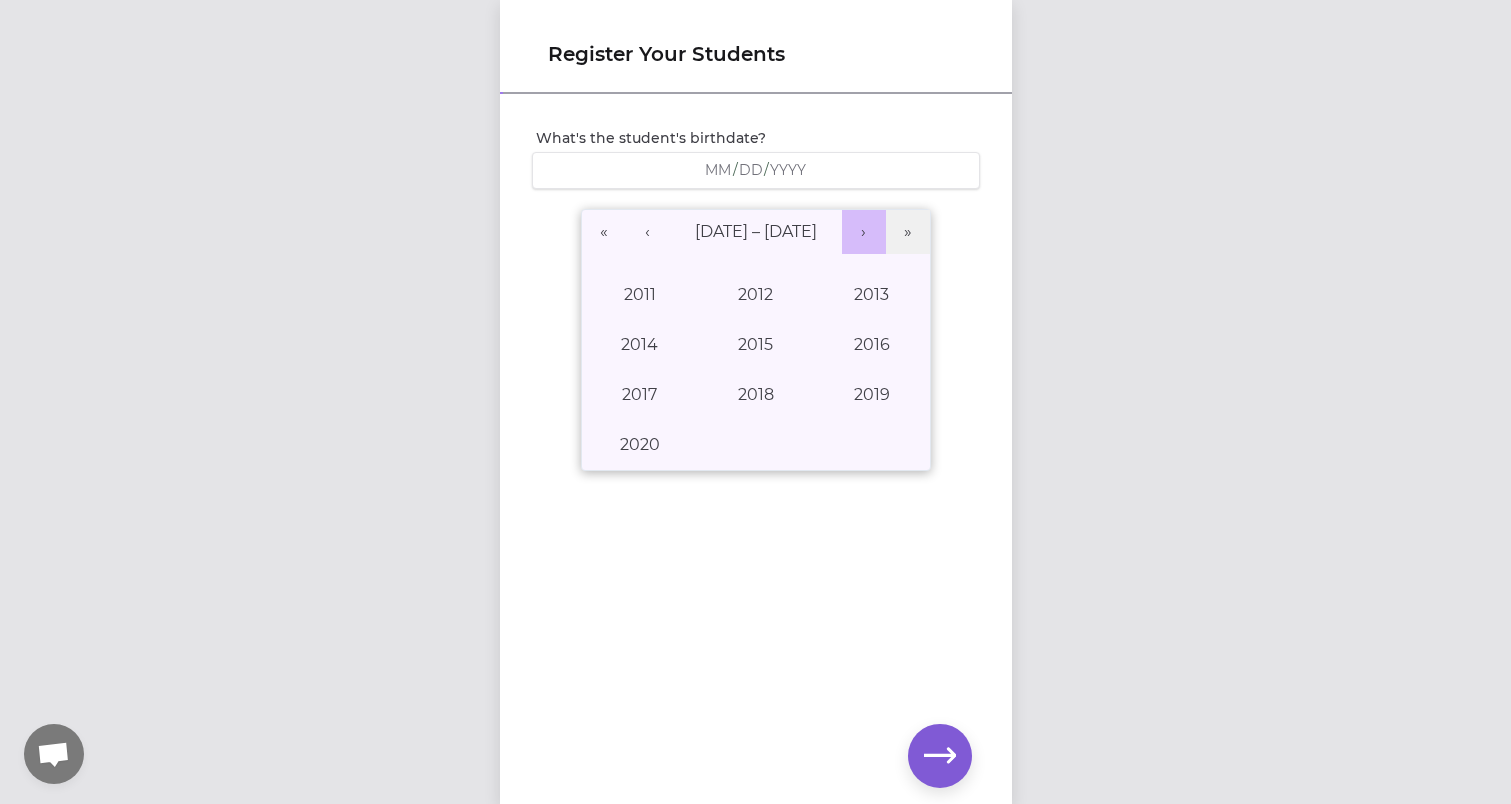 click on "›" at bounding box center (864, 232) 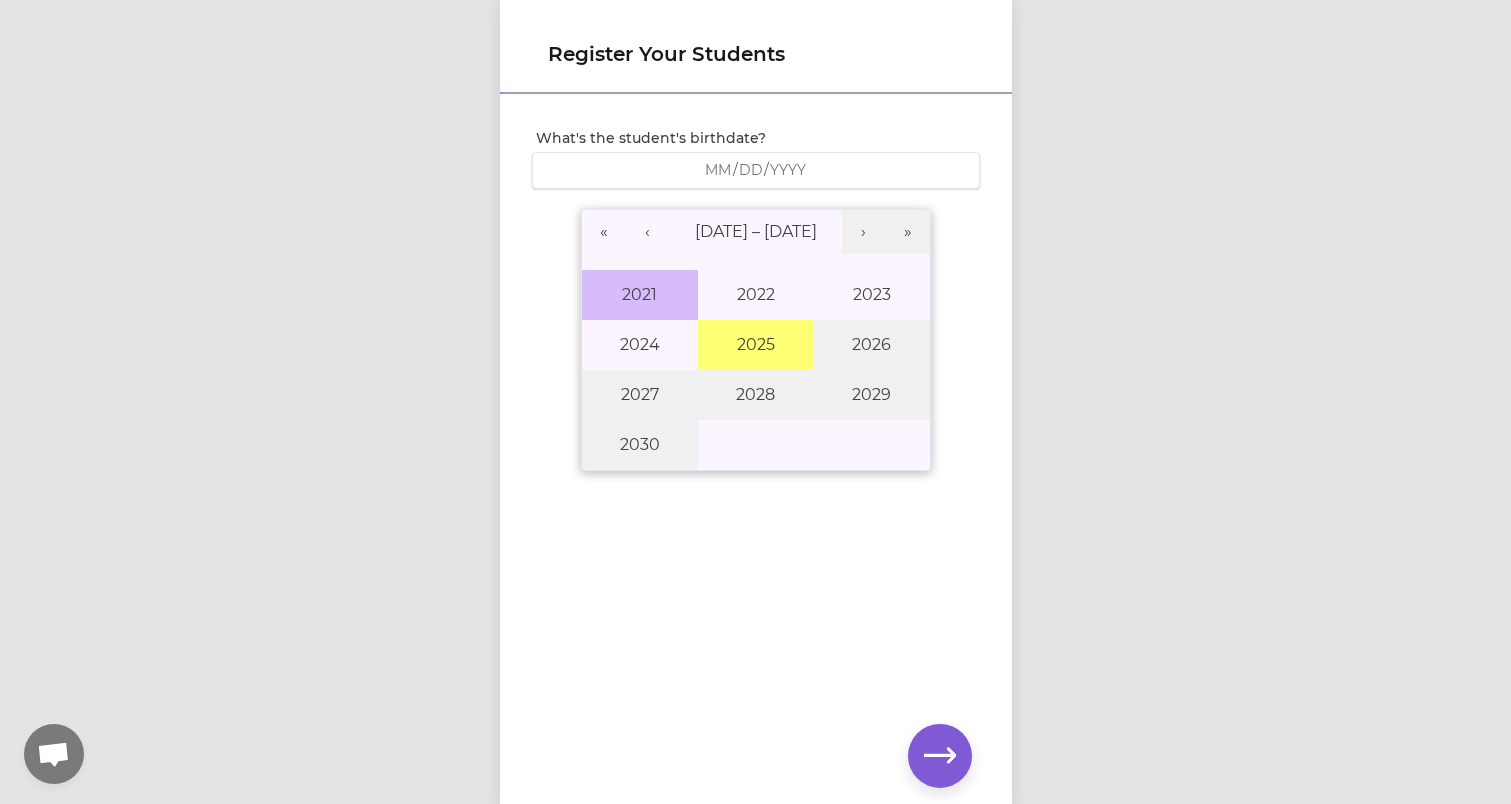 click on "2021" at bounding box center (640, 295) 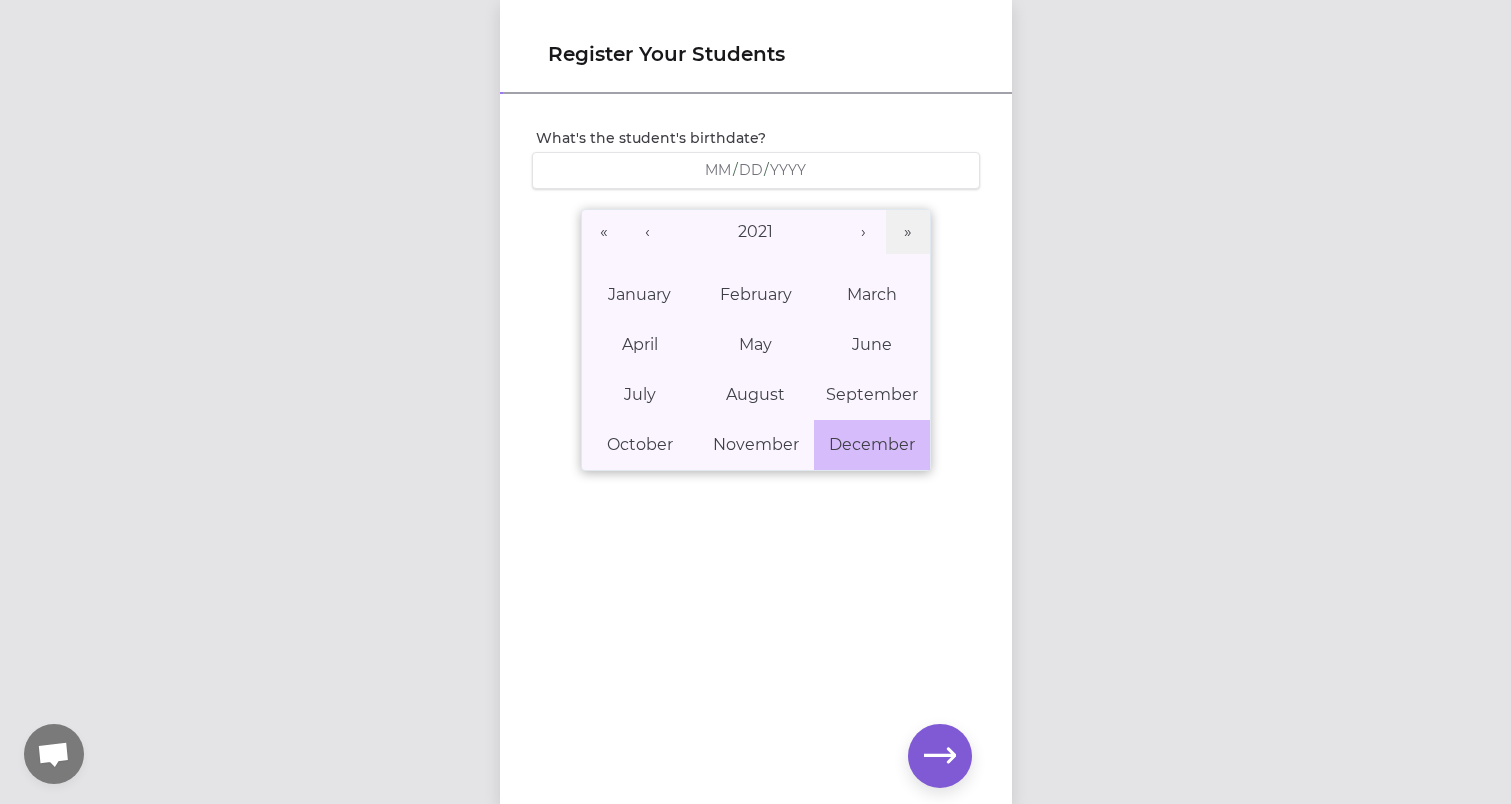 click on "December" at bounding box center [872, 444] 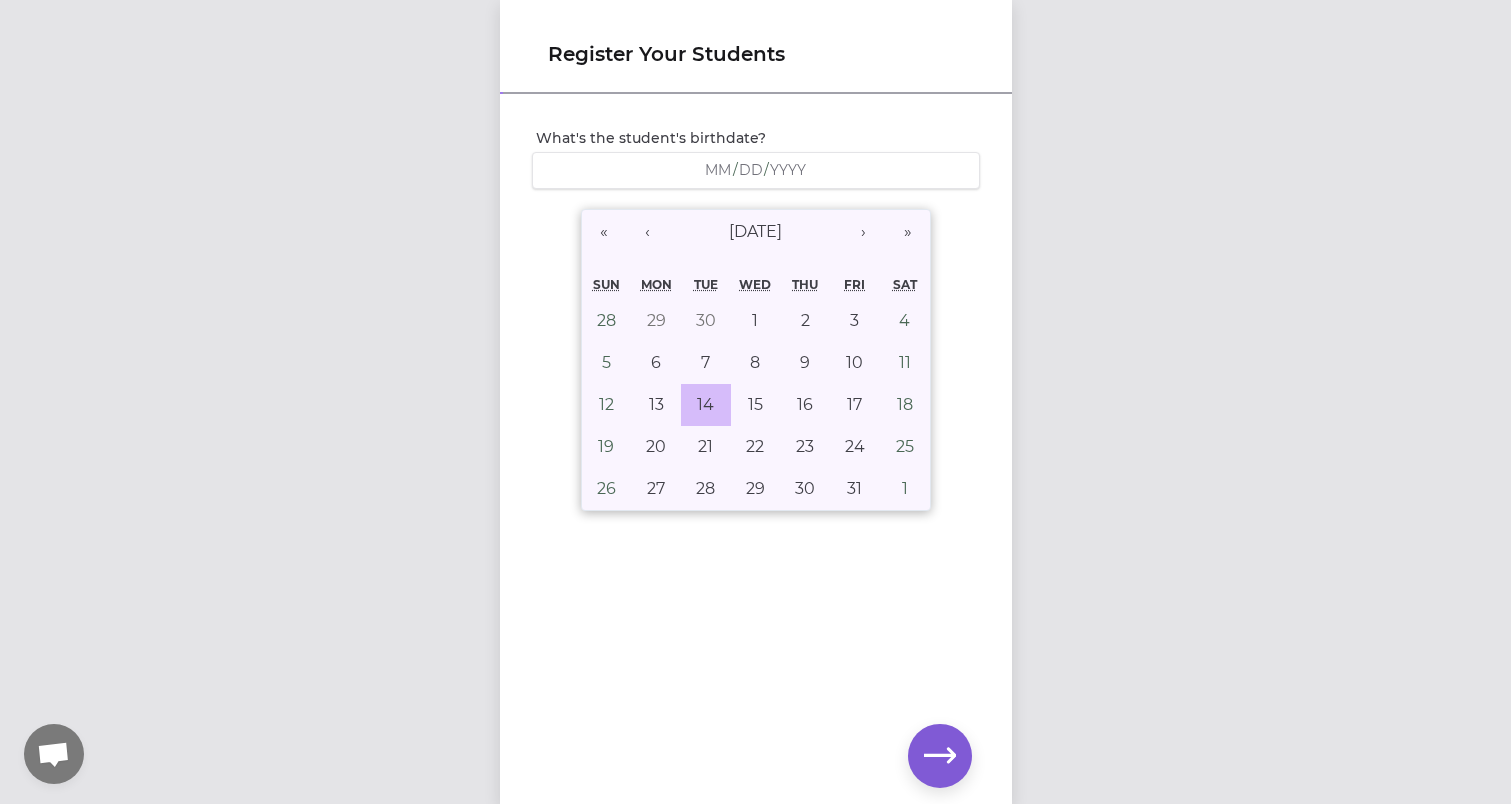 click on "14" at bounding box center (705, 404) 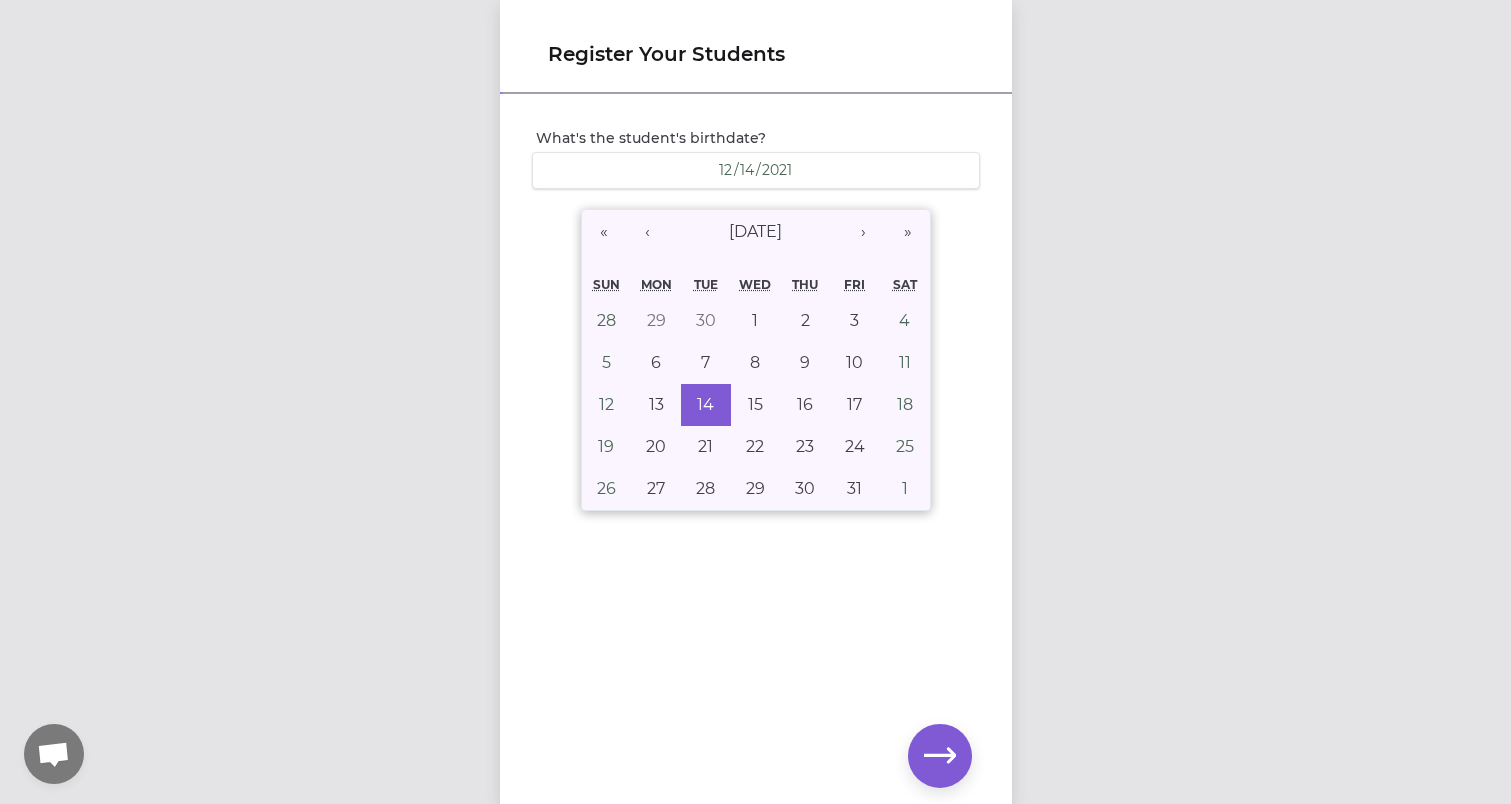 click on "What's the student's birthdate? [DEMOGRAPHIC_DATA] [DEMOGRAPHIC_DATA] « ‹ [DATE] › » [PERSON_NAME] Wed Thu Fri Sat 28 29 30 1 2 3 4 5 6 7 8 9 10 11 12 13 14 15 16 17 18 19 20 21 22 23 24 25 26 27 28 29 30 31 1" at bounding box center [756, 416] 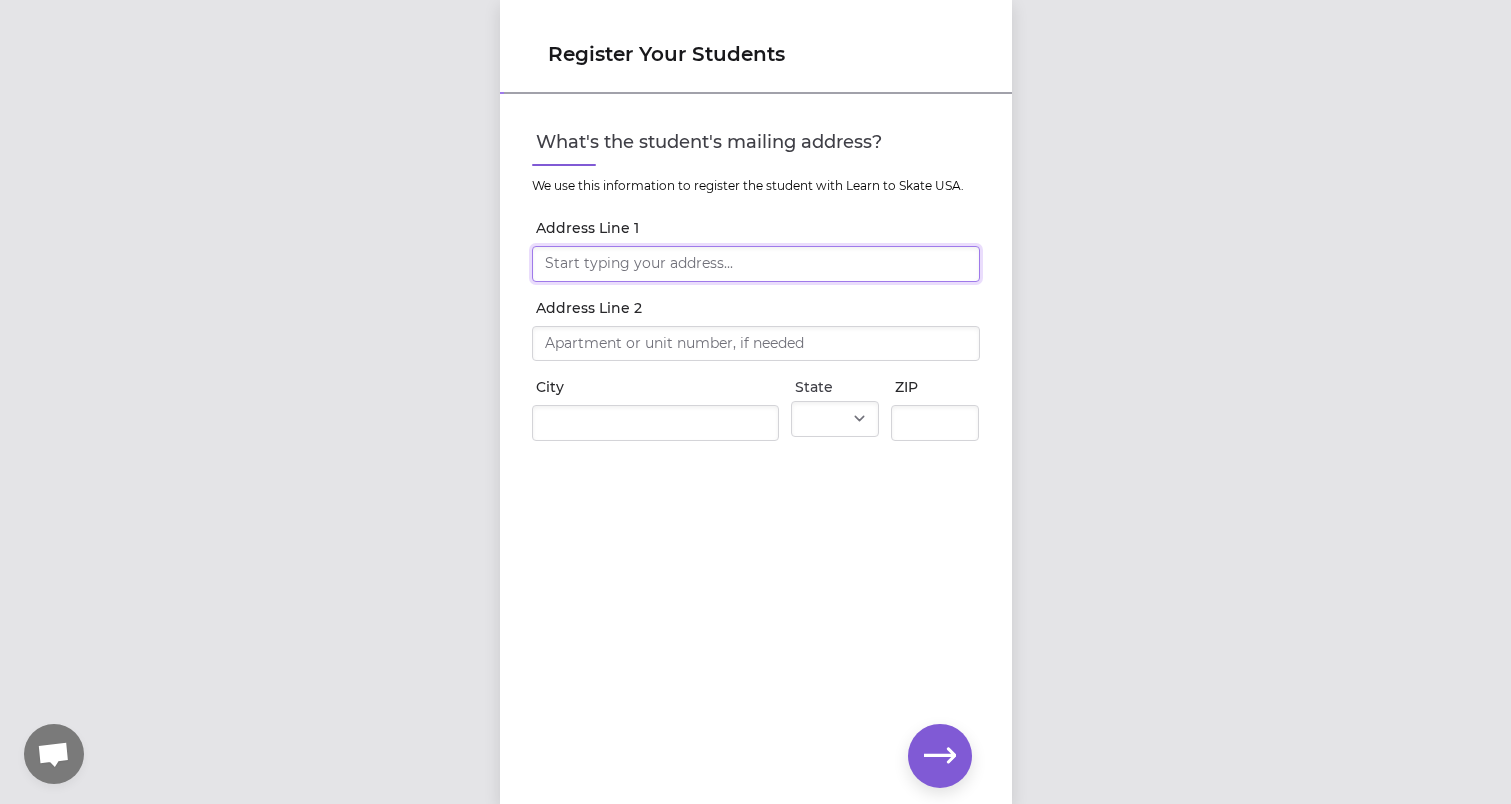 click on "Address Line 1" at bounding box center (756, 264) 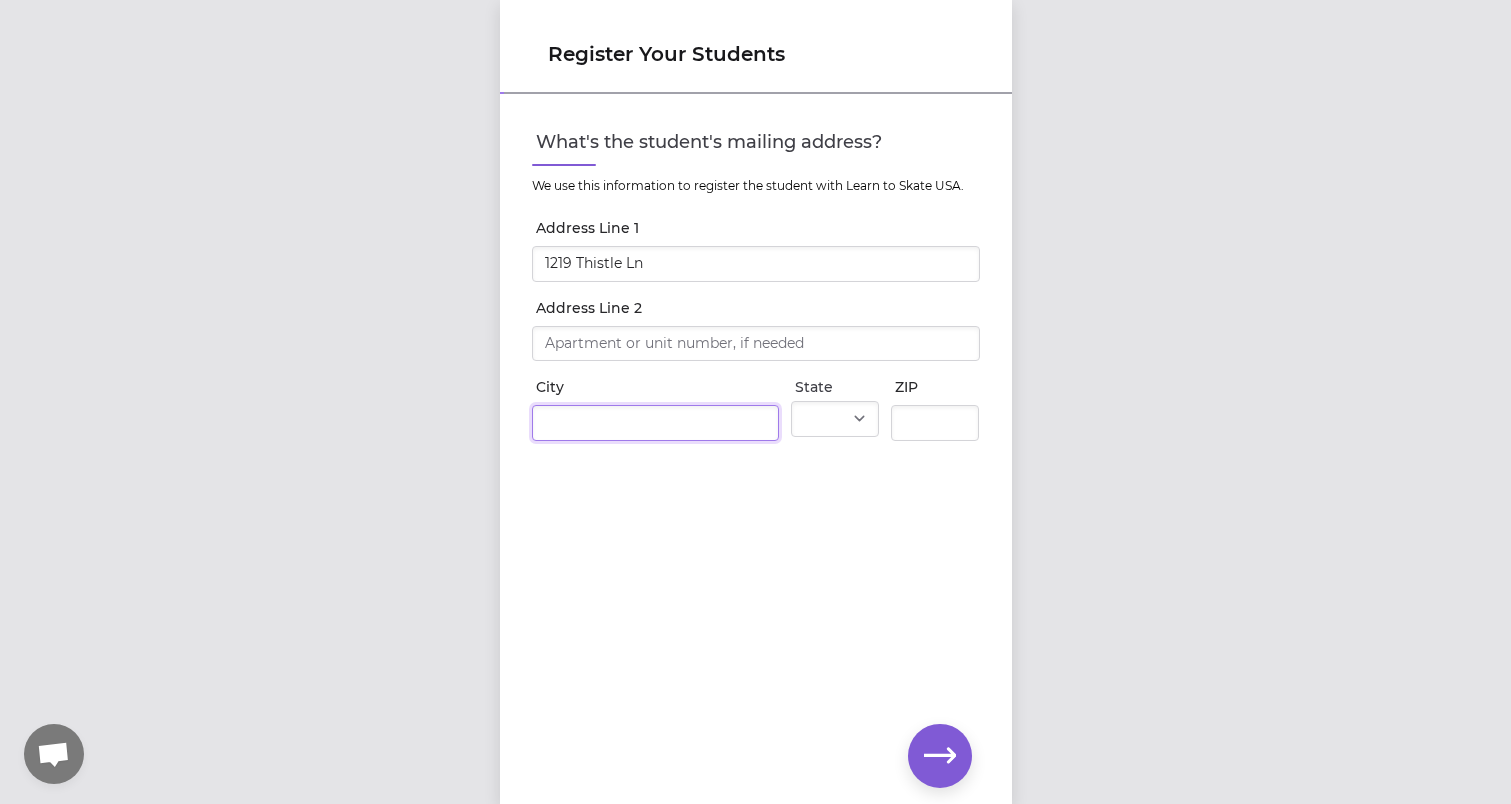 type on "Eau Claire" 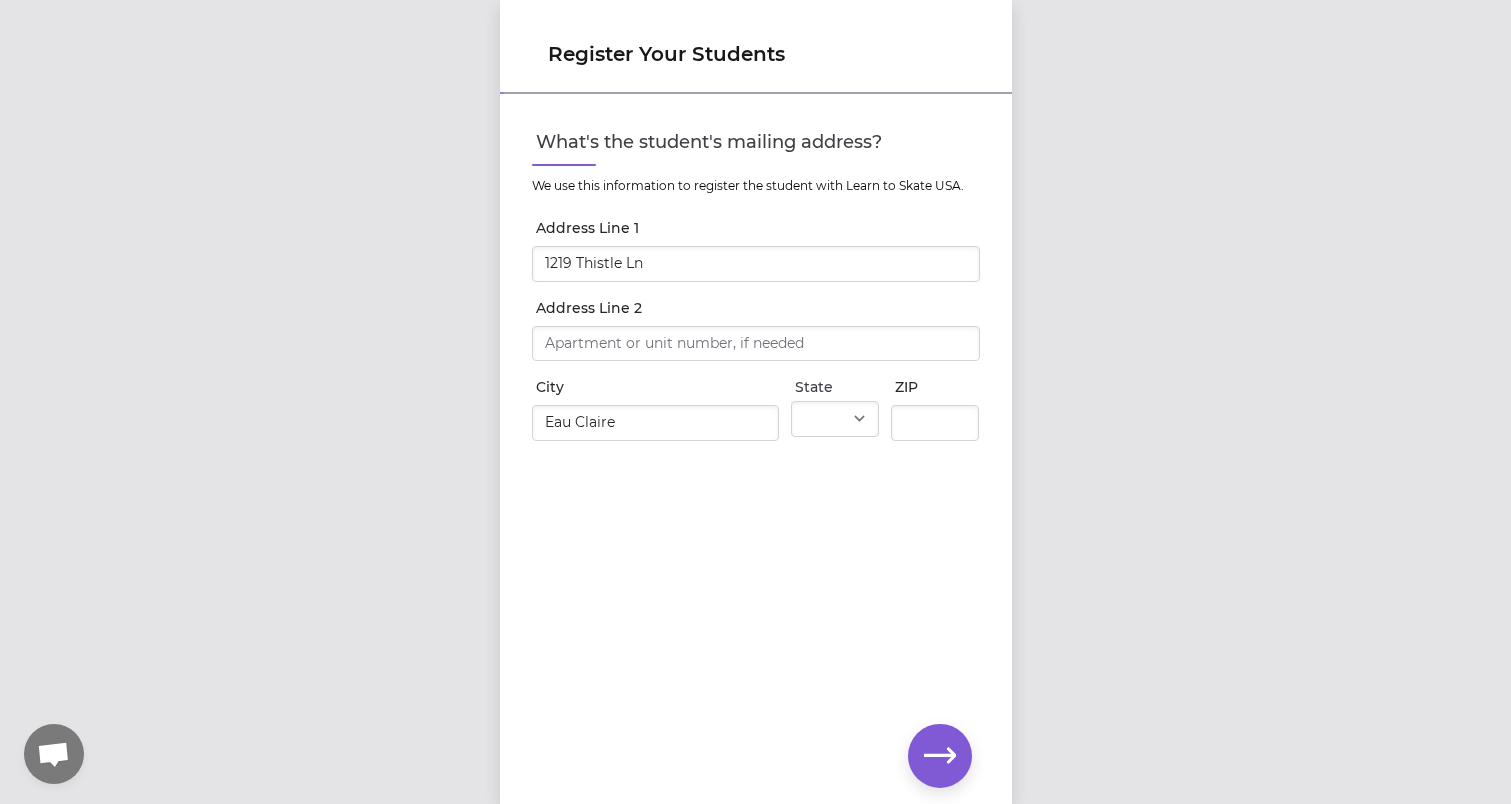 select on "WI" 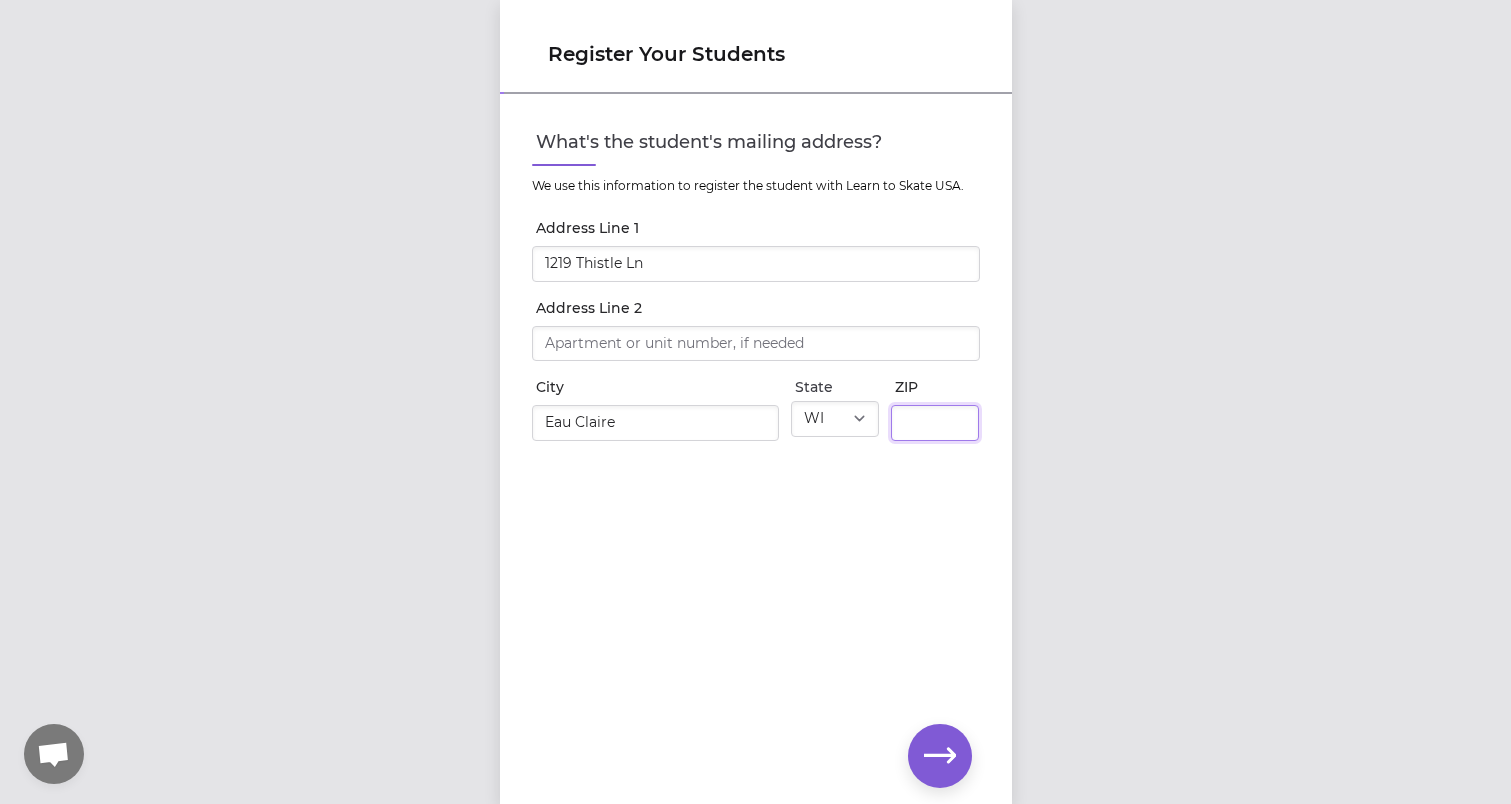type on "54703" 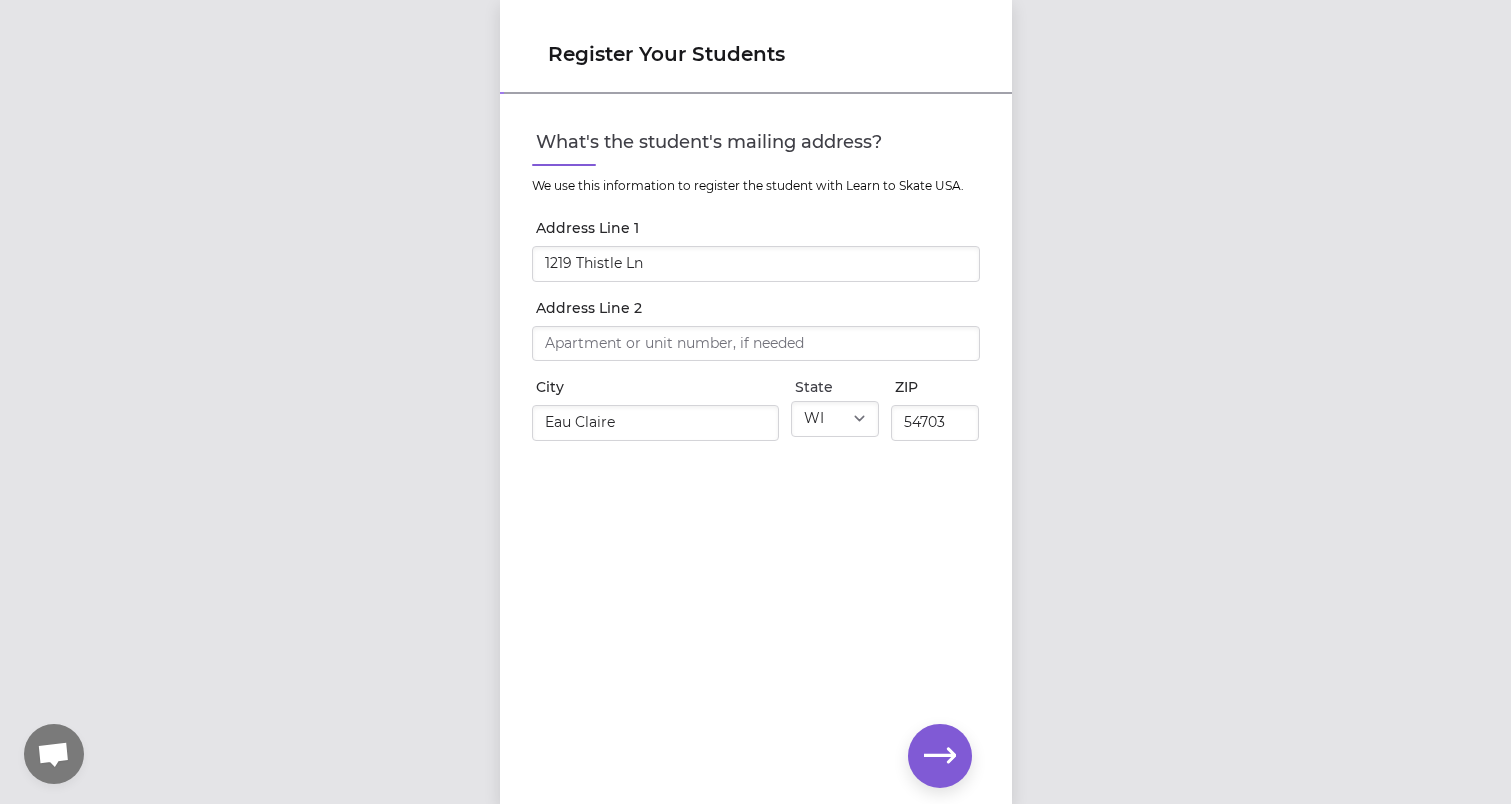 click 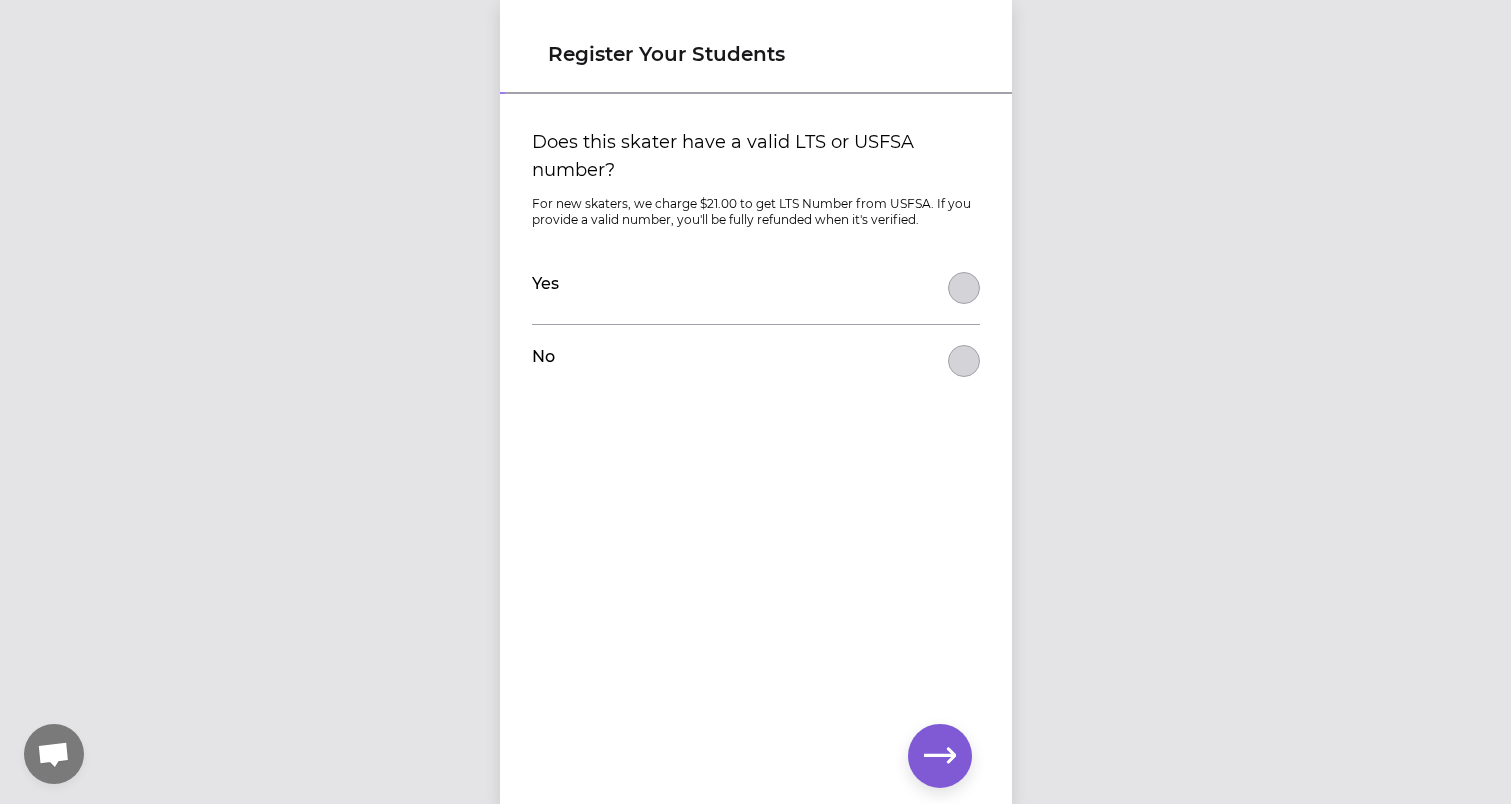 click on "Does this skater have a valid LTS or USFSA number?" at bounding box center [964, 288] 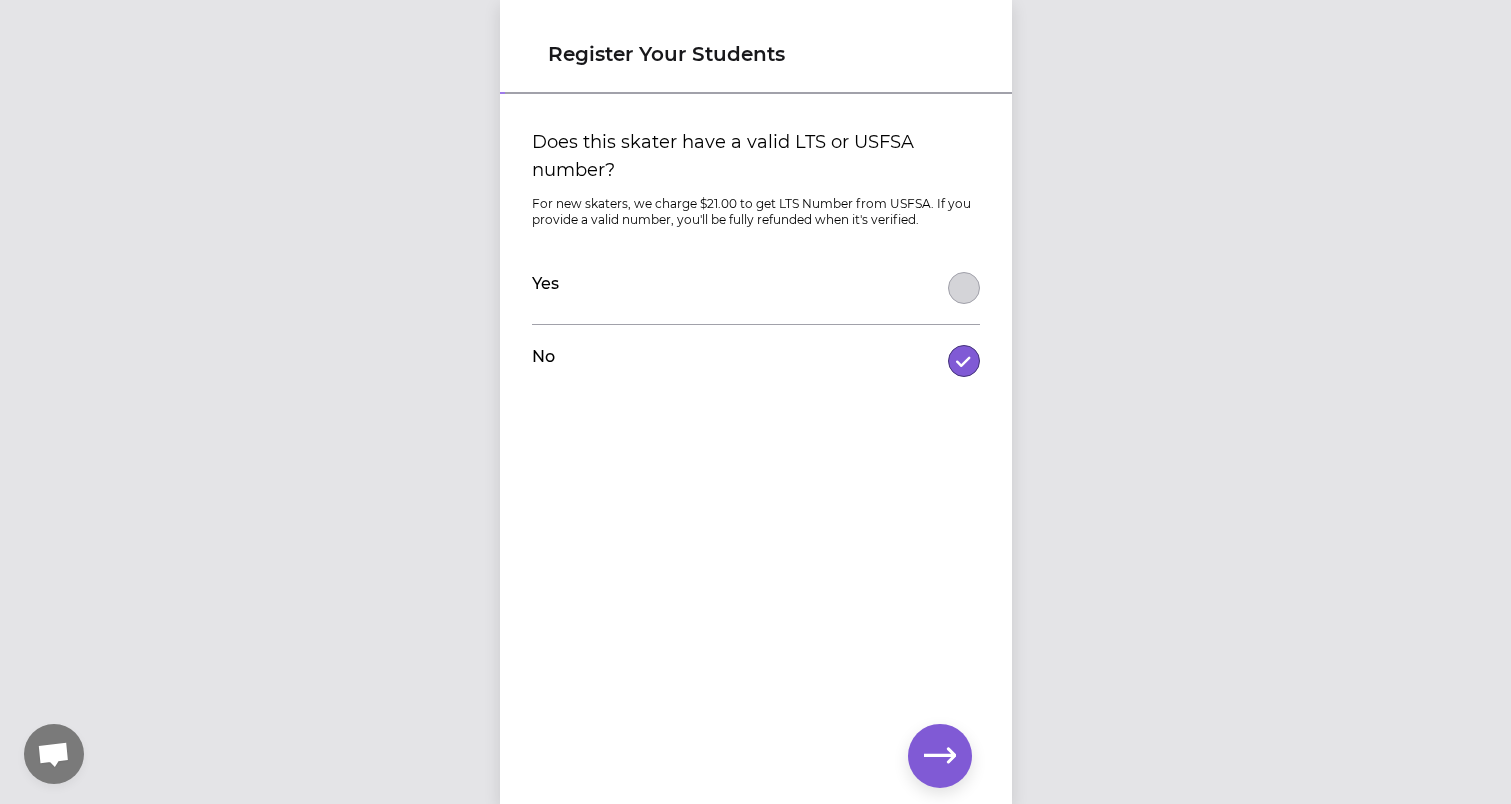click 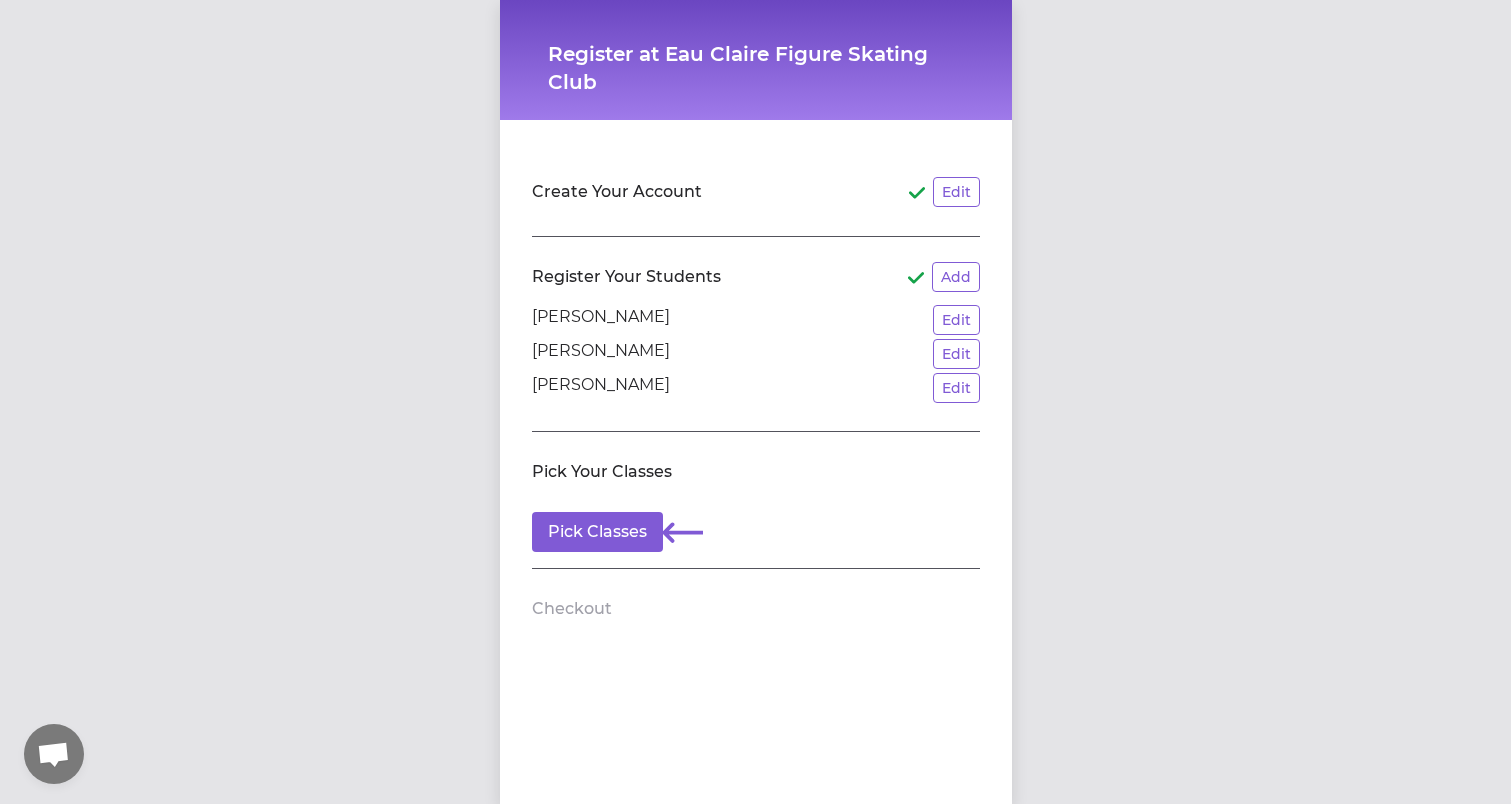 click on "Pick Your Classes Pick Classes" at bounding box center (756, 500) 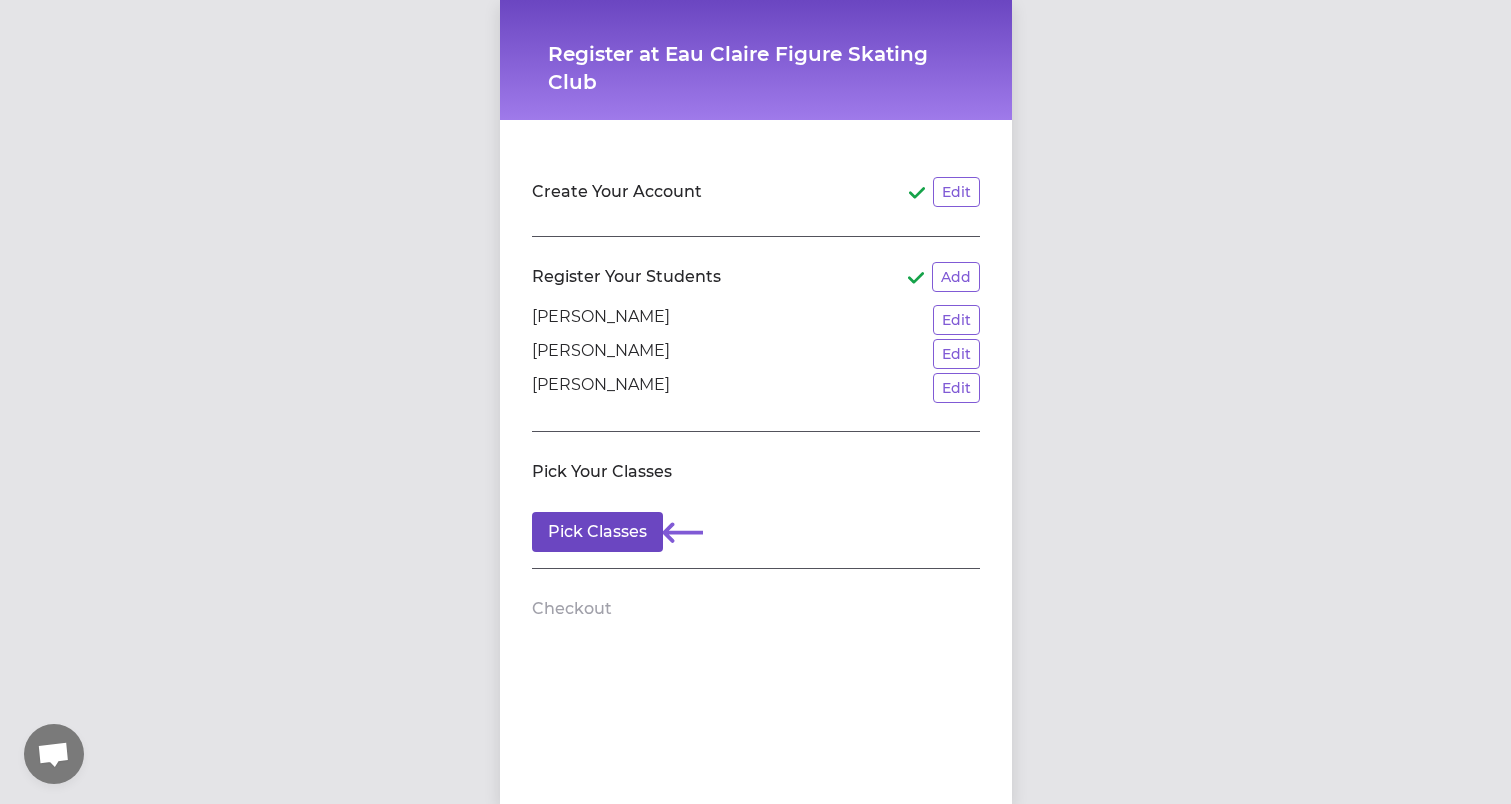 click on "Pick Classes" at bounding box center [597, 532] 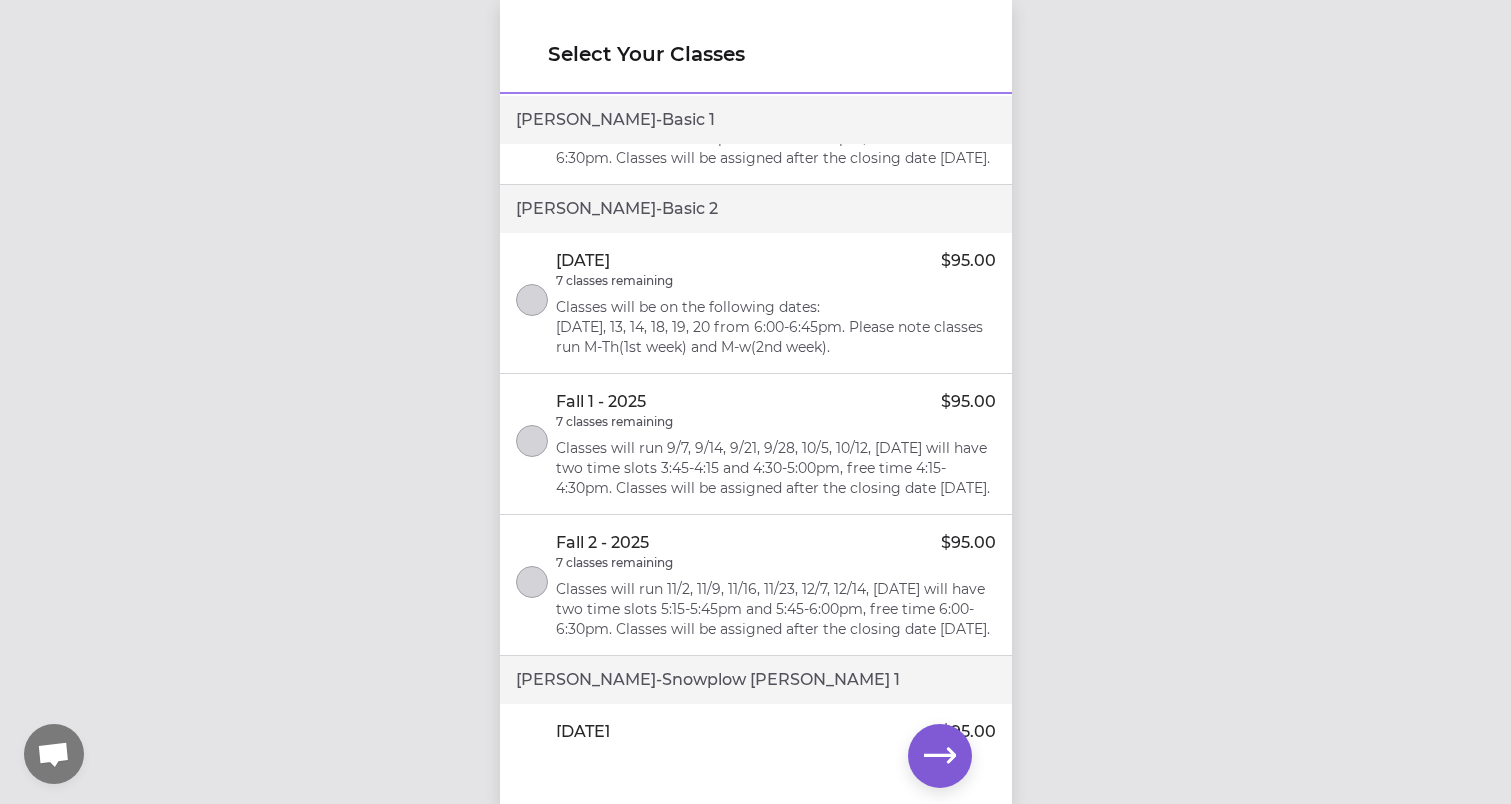 scroll, scrollTop: 372, scrollLeft: 0, axis: vertical 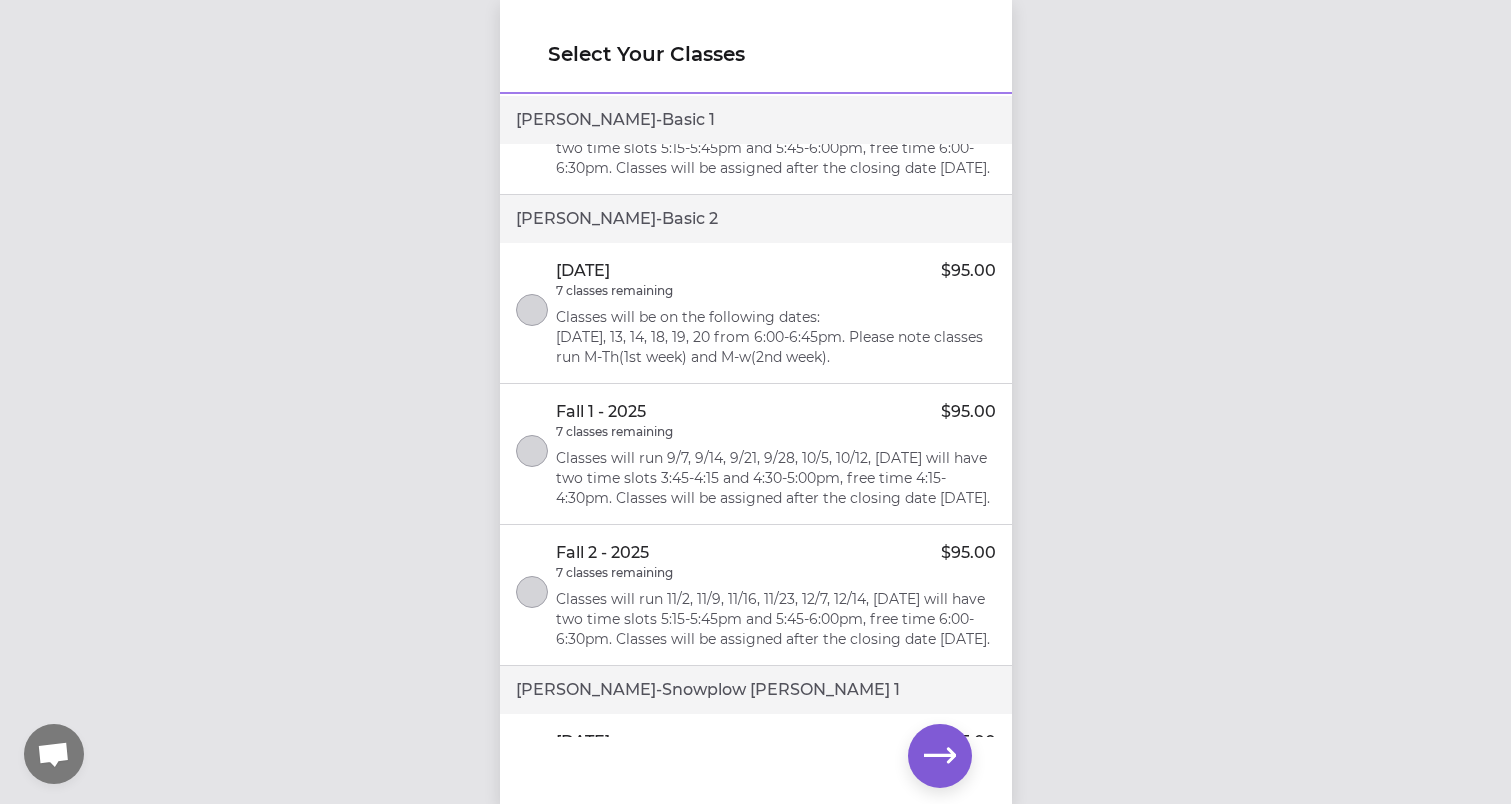 click at bounding box center [532, 451] 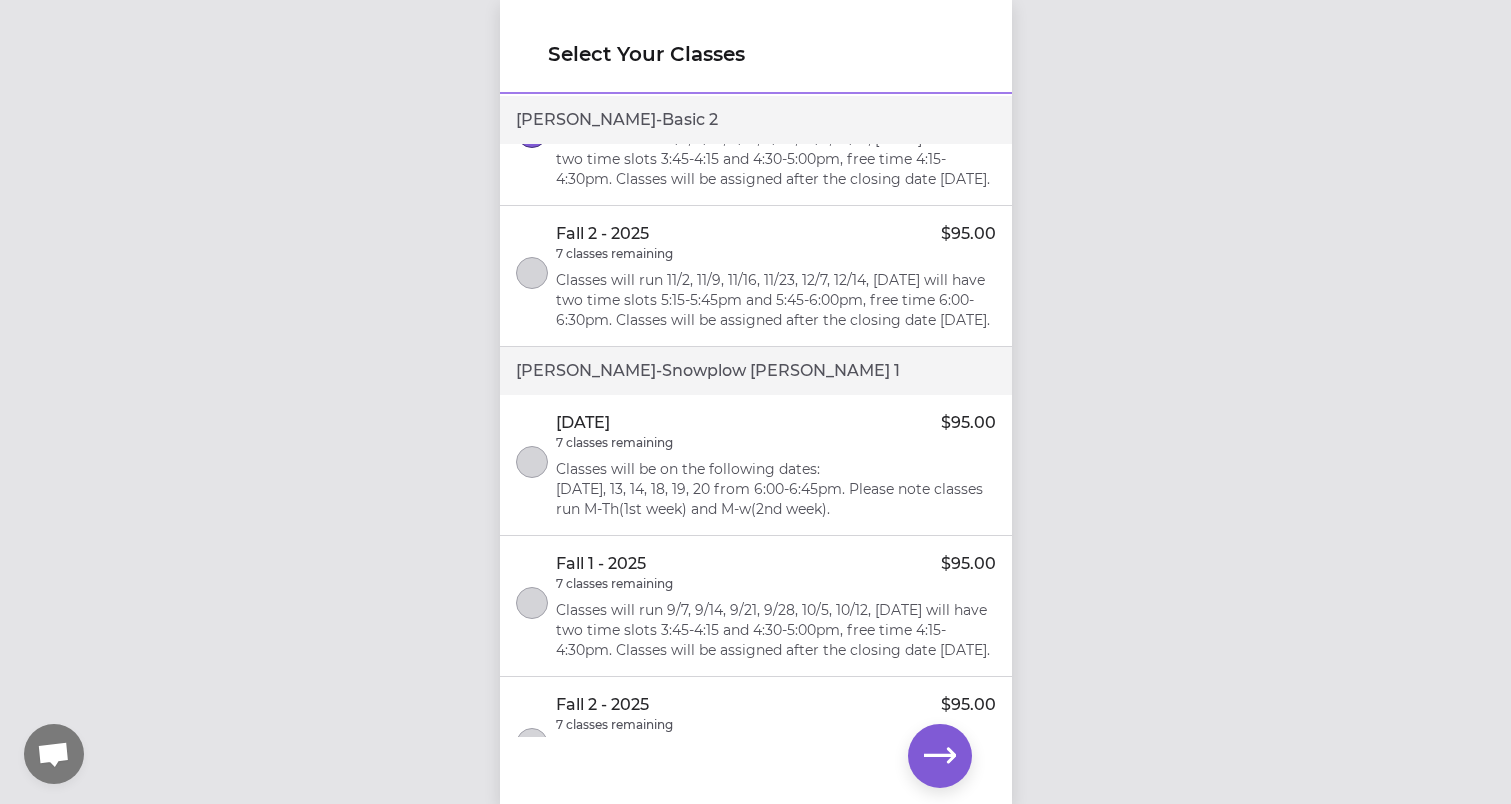 scroll, scrollTop: 694, scrollLeft: 0, axis: vertical 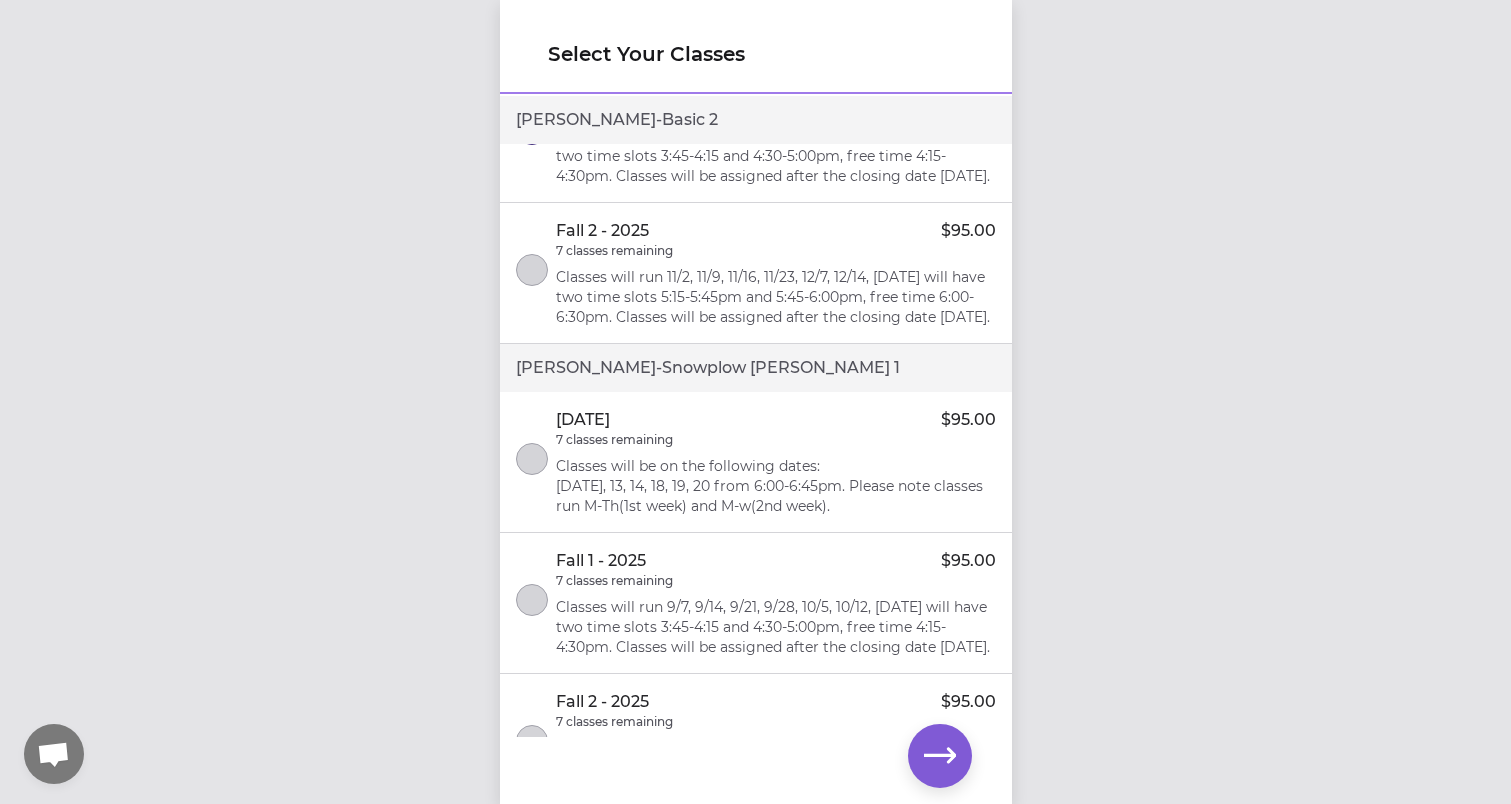 click at bounding box center [532, 600] 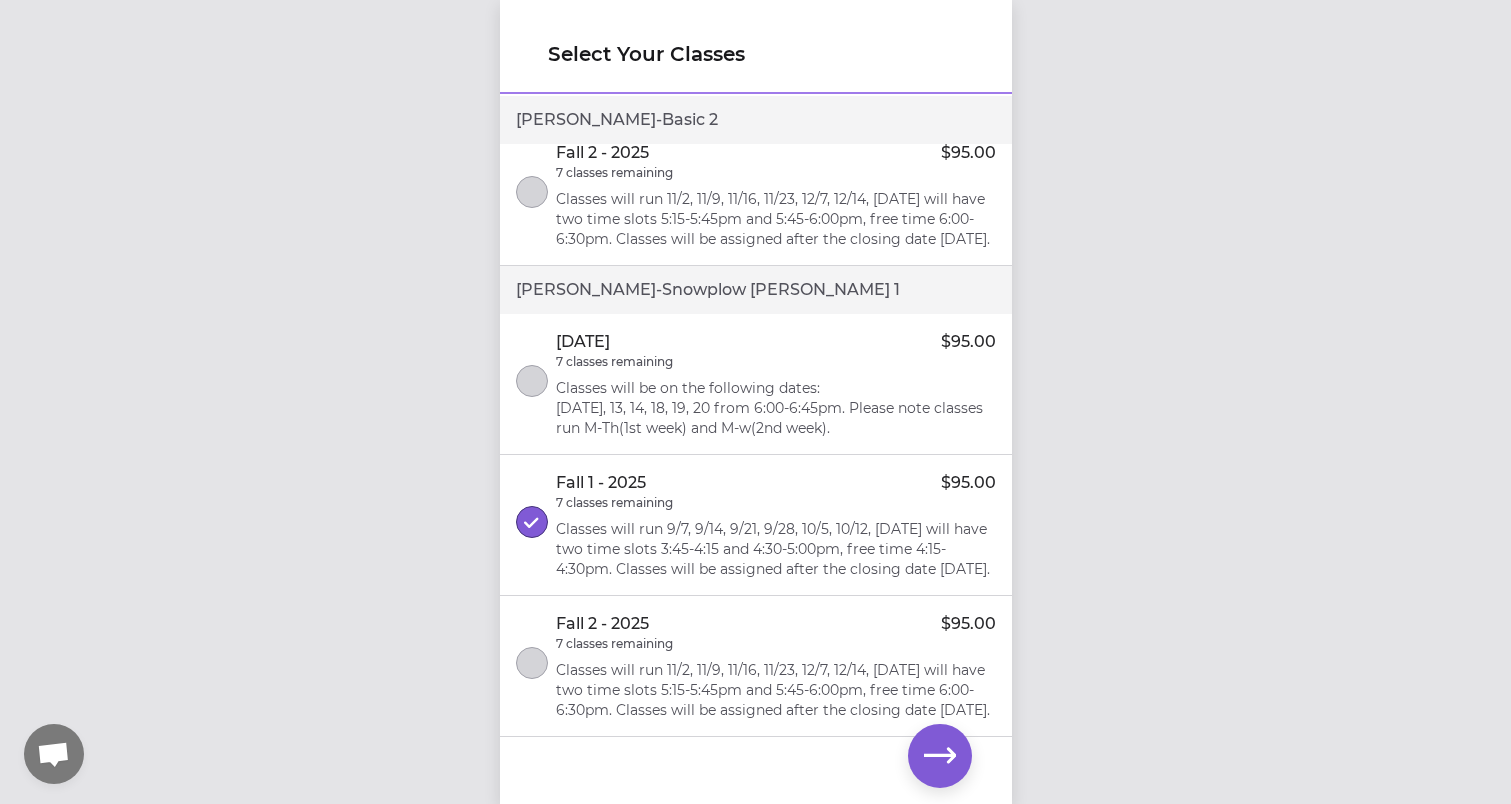 scroll, scrollTop: 832, scrollLeft: 0, axis: vertical 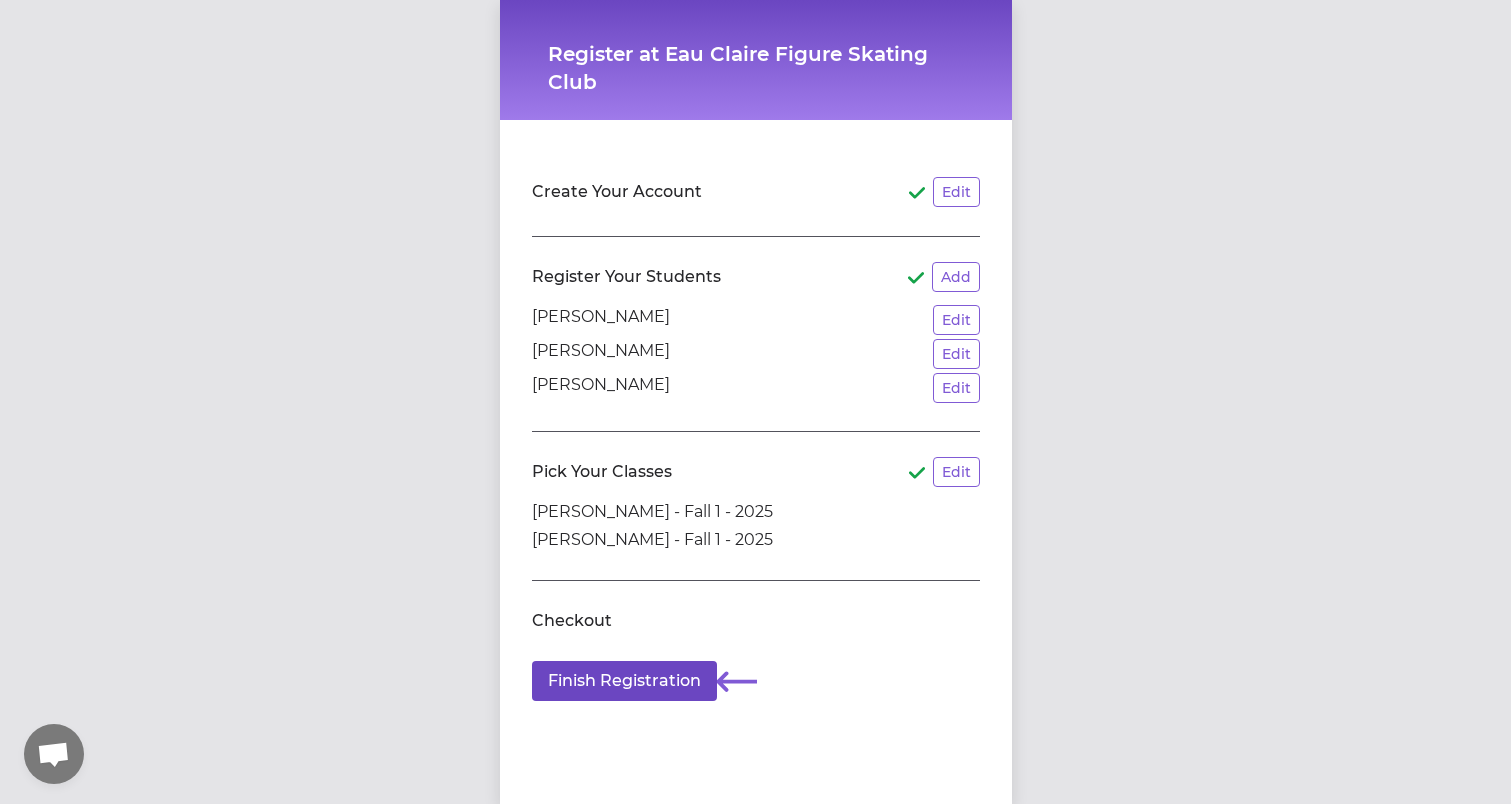 click on "Finish Registration" at bounding box center [624, 681] 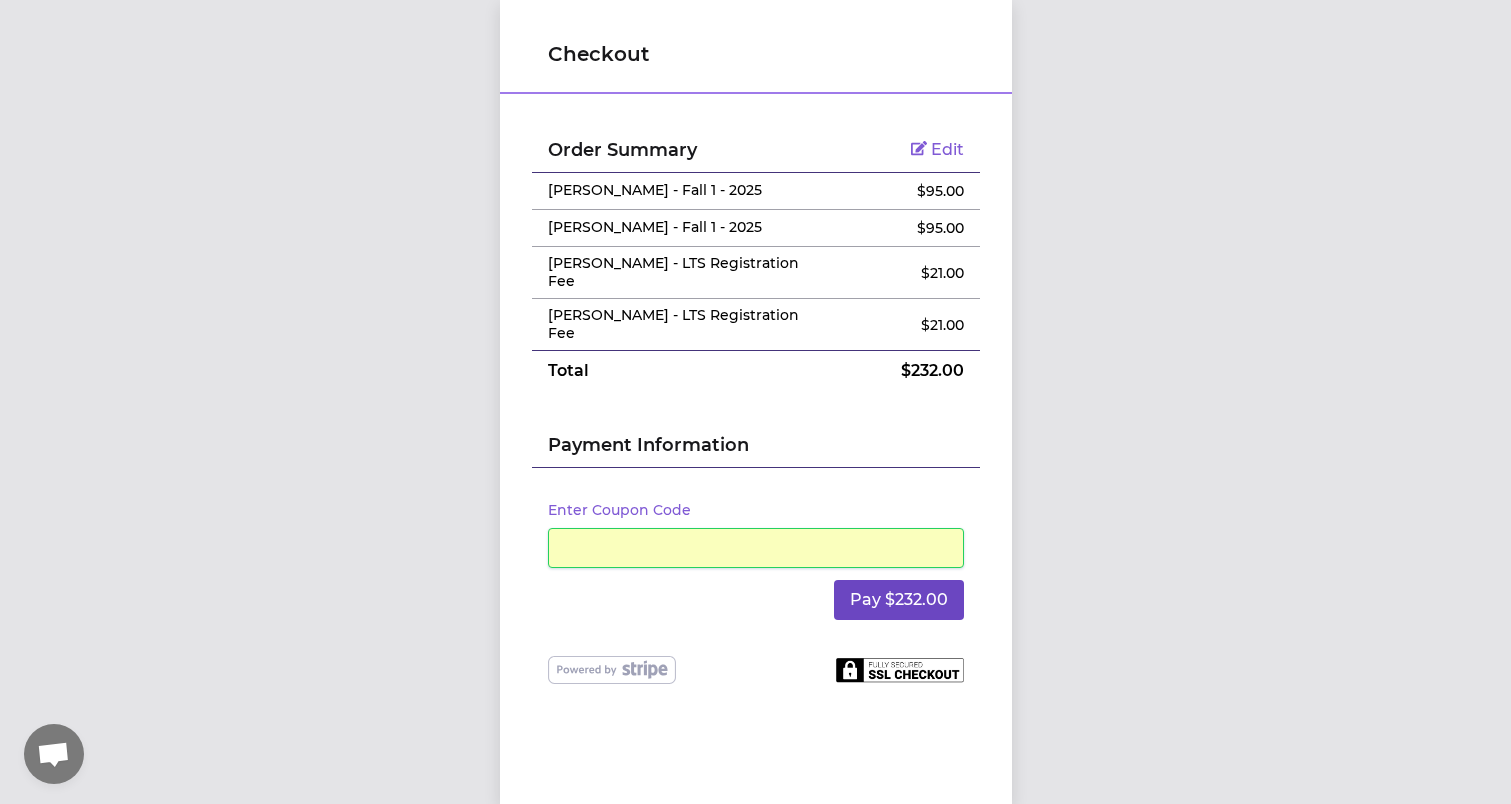 click on "Pay $232.00" at bounding box center (899, 600) 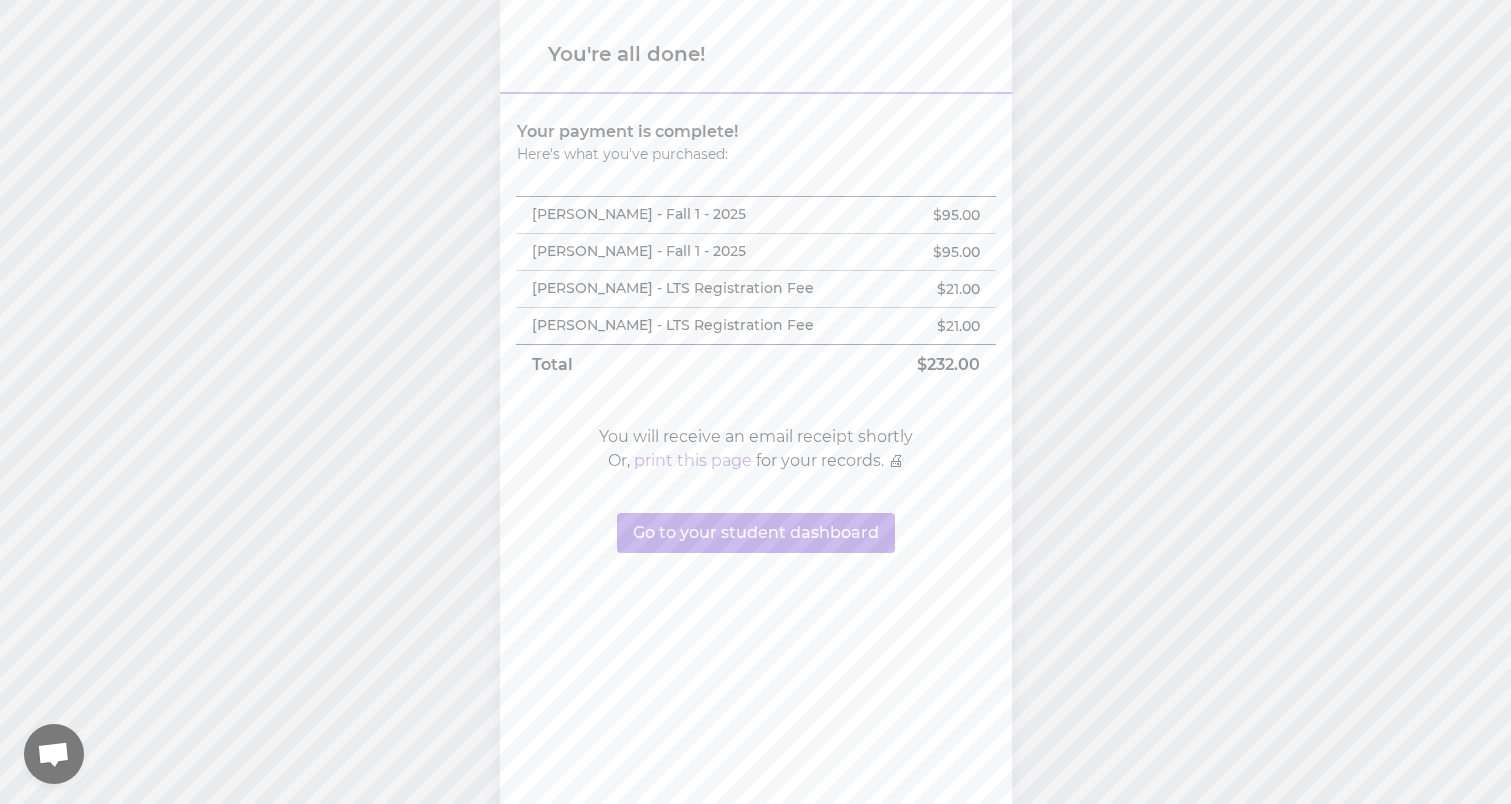 scroll, scrollTop: 0, scrollLeft: 0, axis: both 